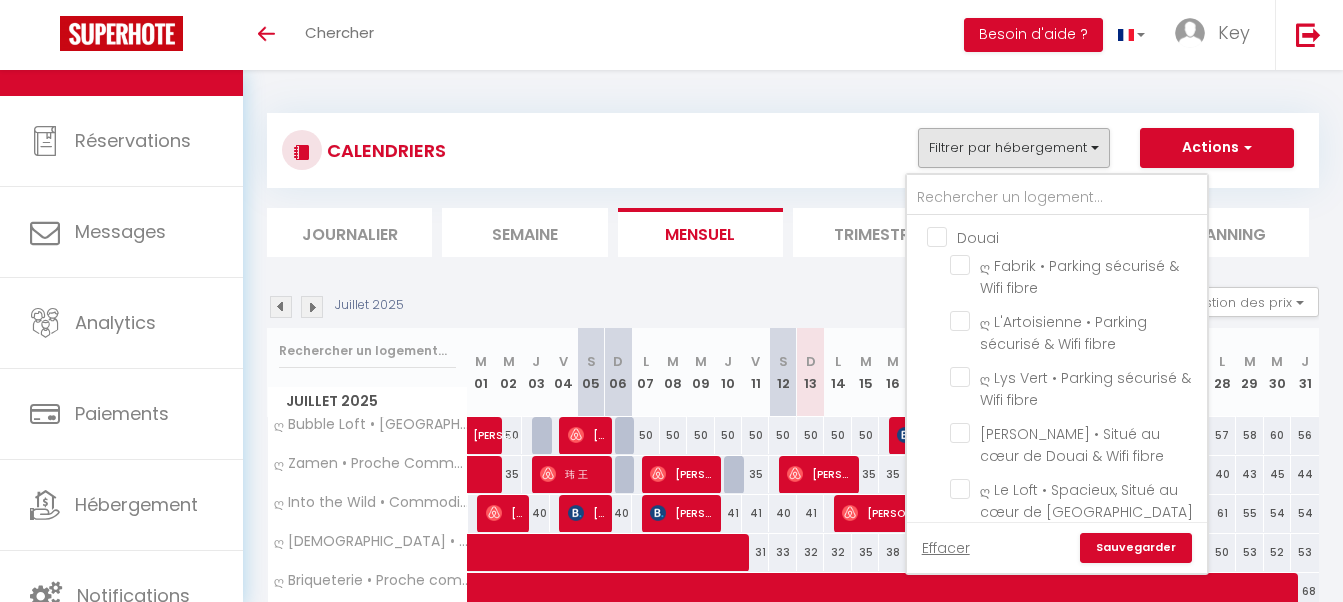 scroll, scrollTop: 0, scrollLeft: 0, axis: both 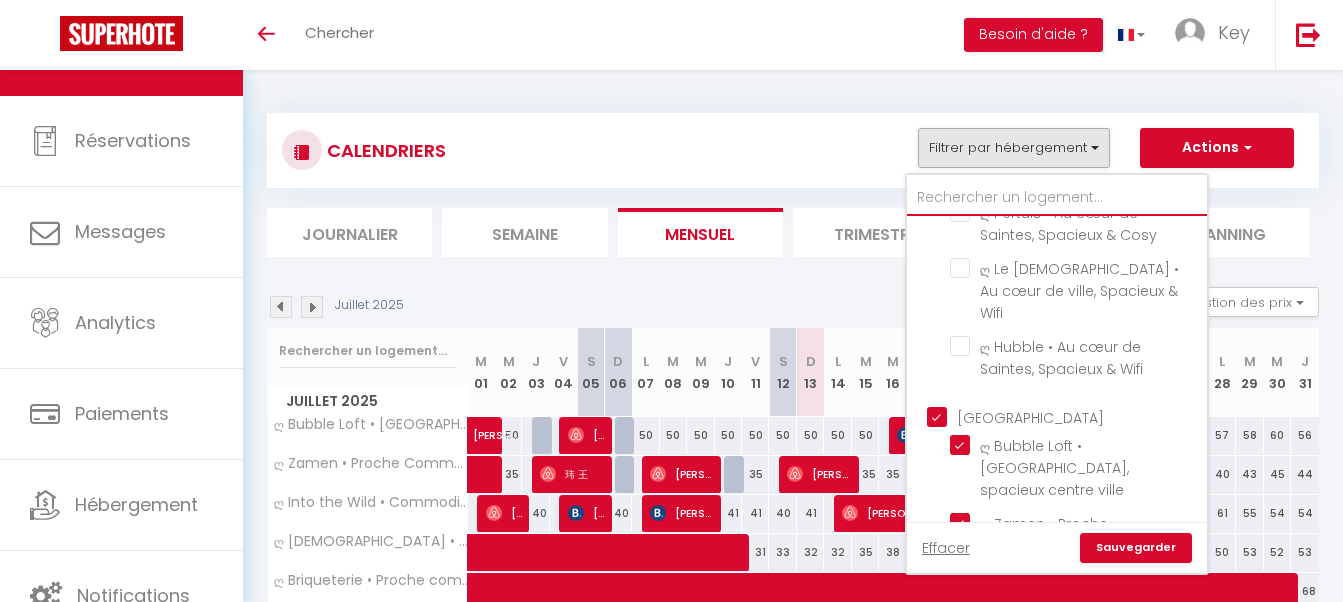 click at bounding box center (1057, 198) 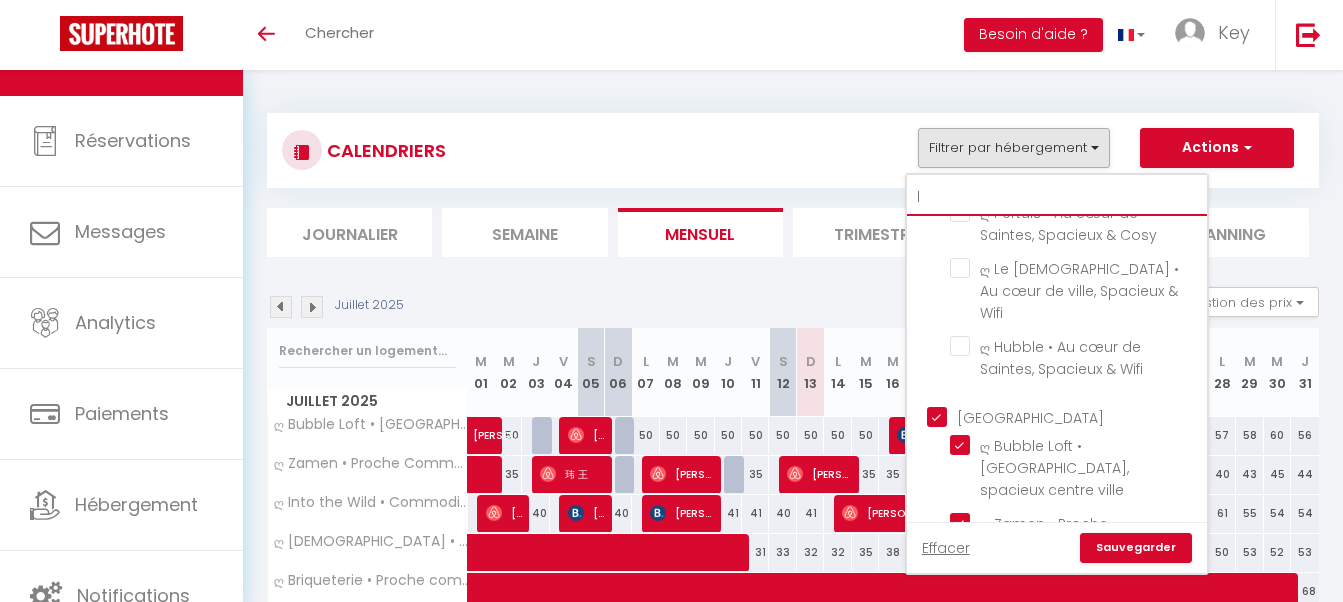 type on "la" 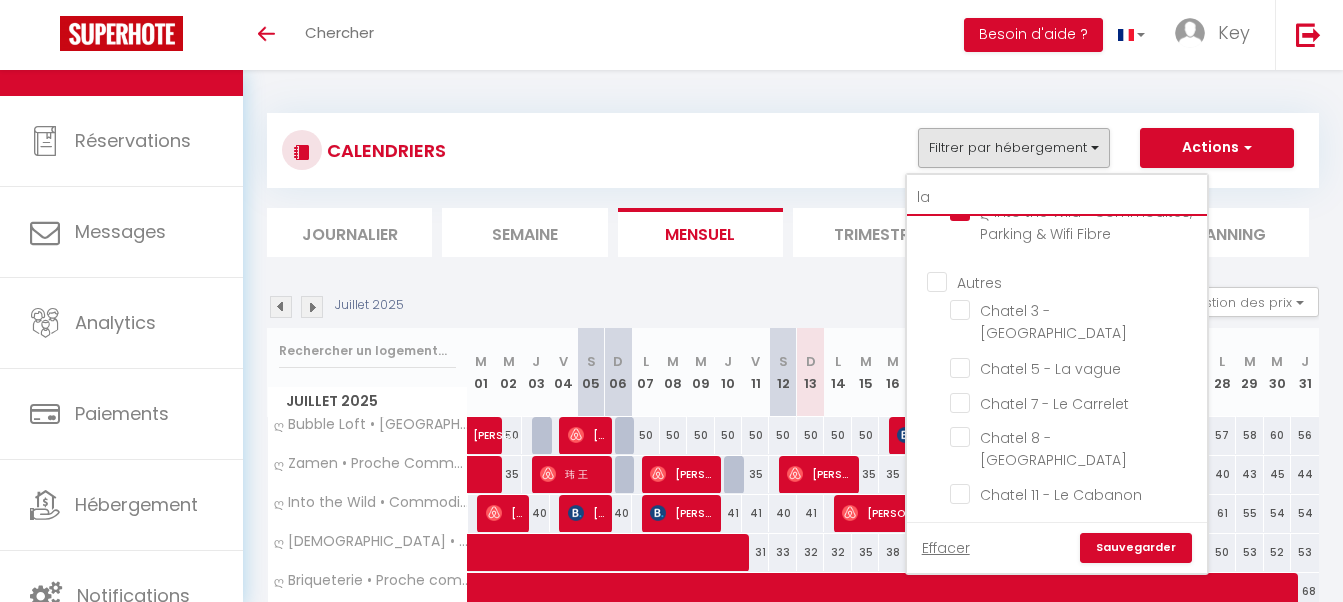 type on "lau" 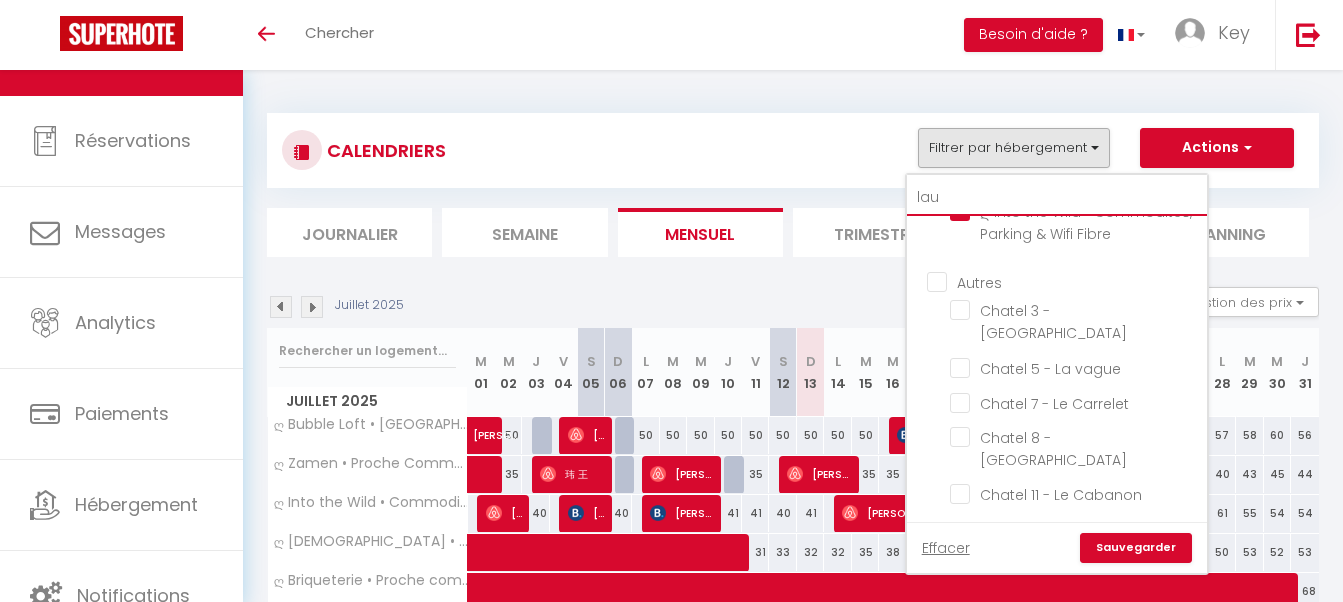 checkbox on "false" 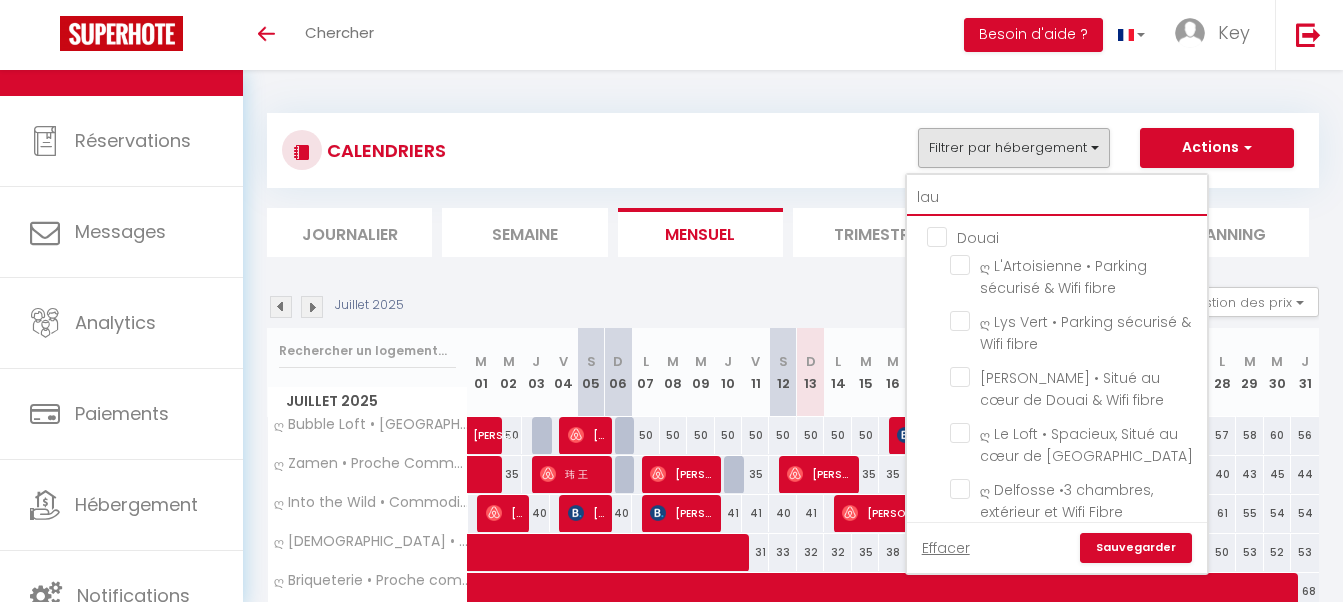 type on "laur" 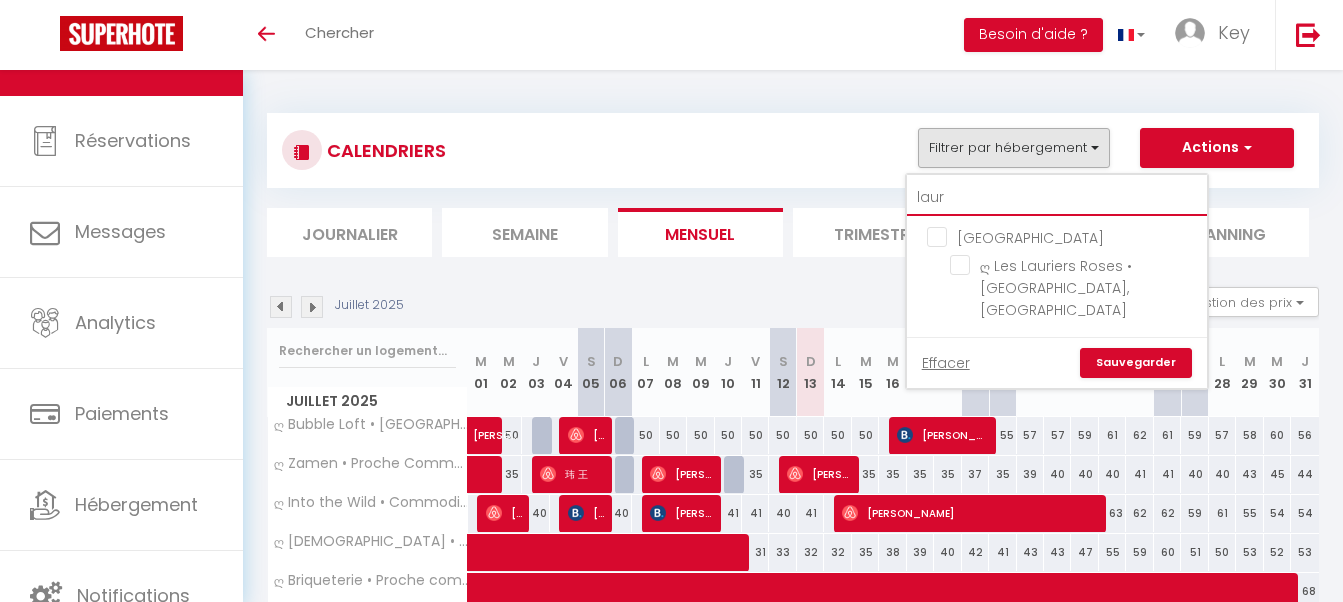 checkbox on "false" 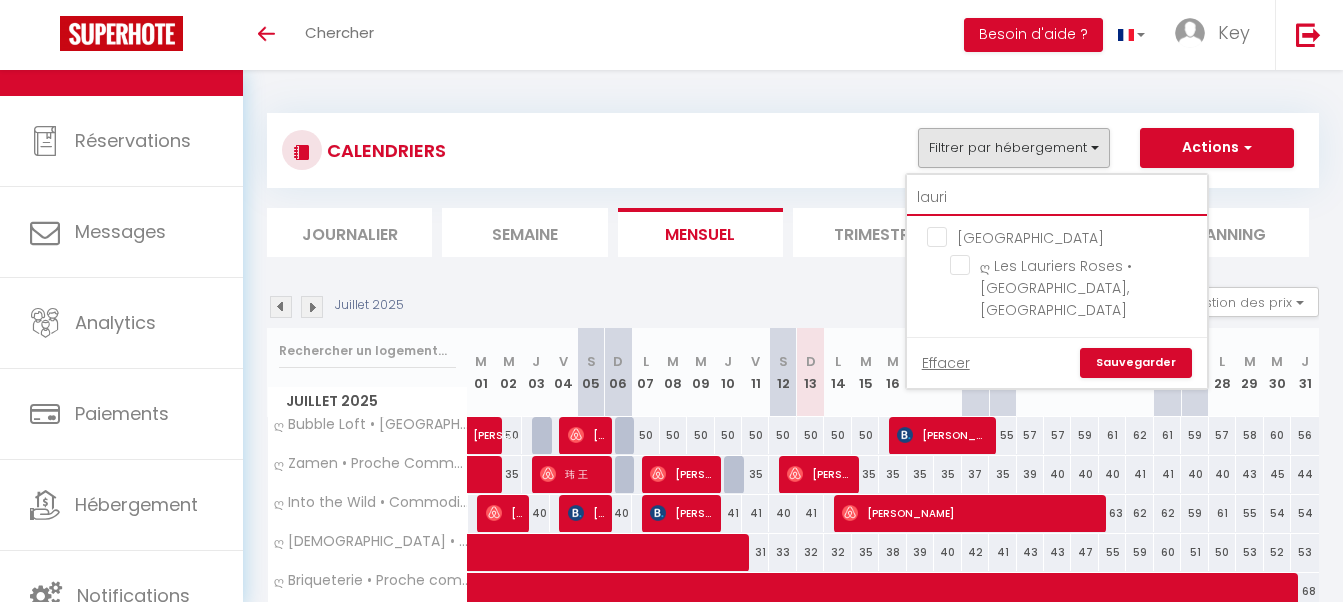 checkbox on "false" 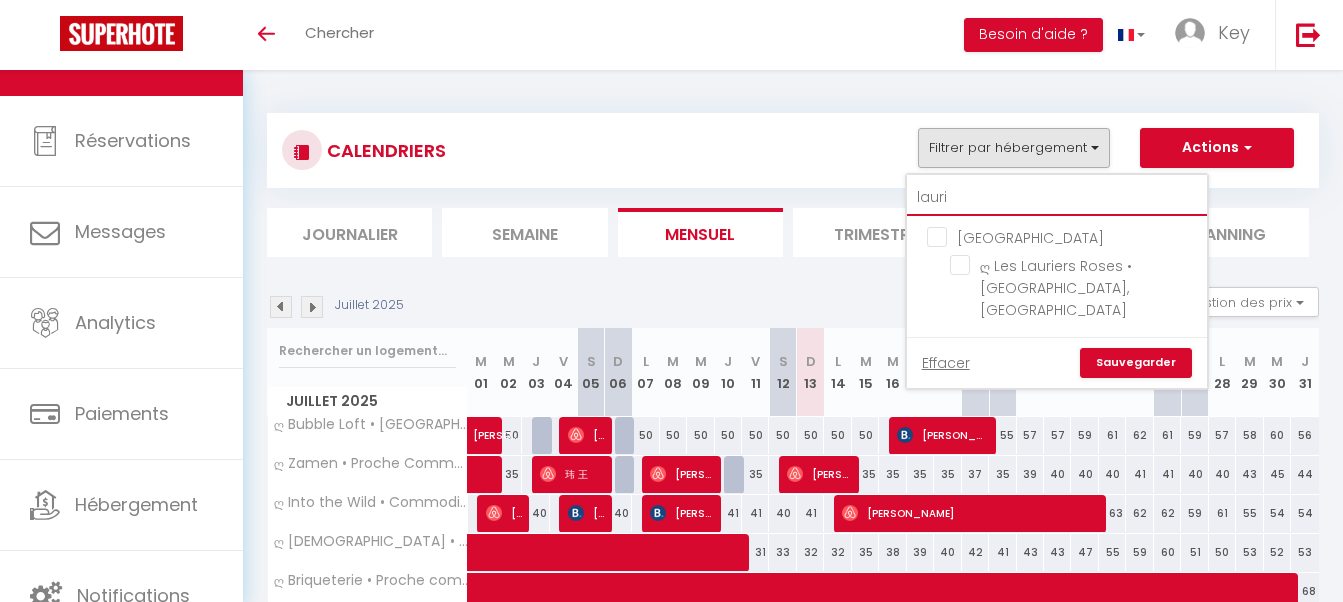 type on "lauri" 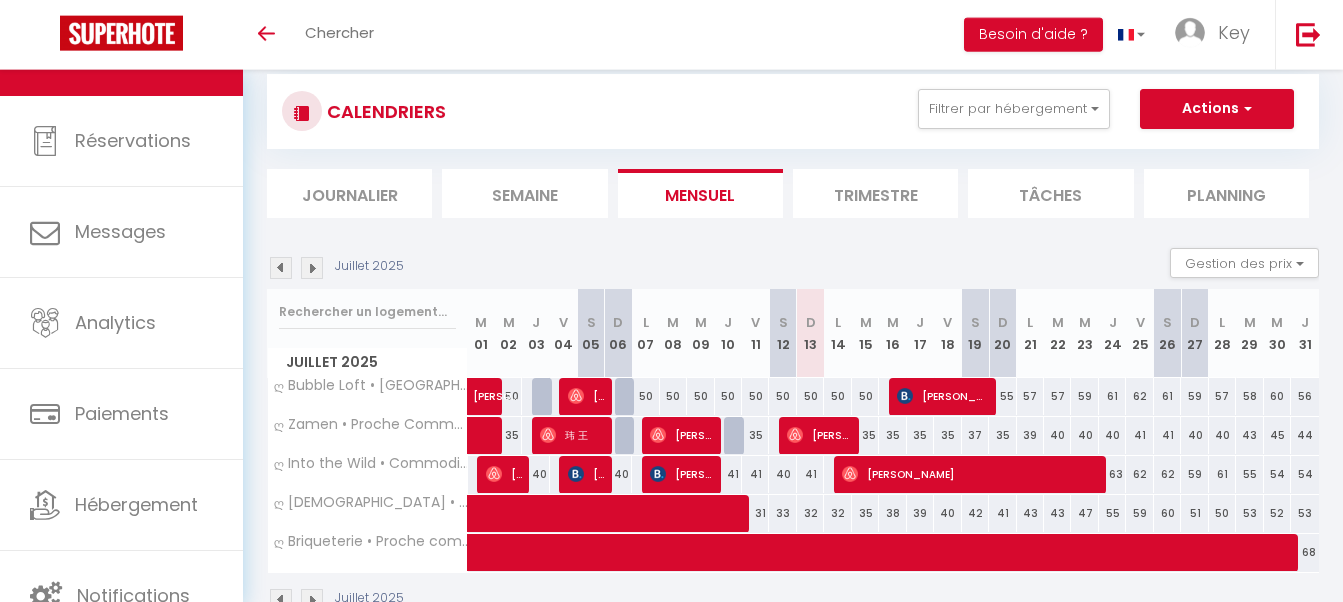 scroll, scrollTop: 0, scrollLeft: 0, axis: both 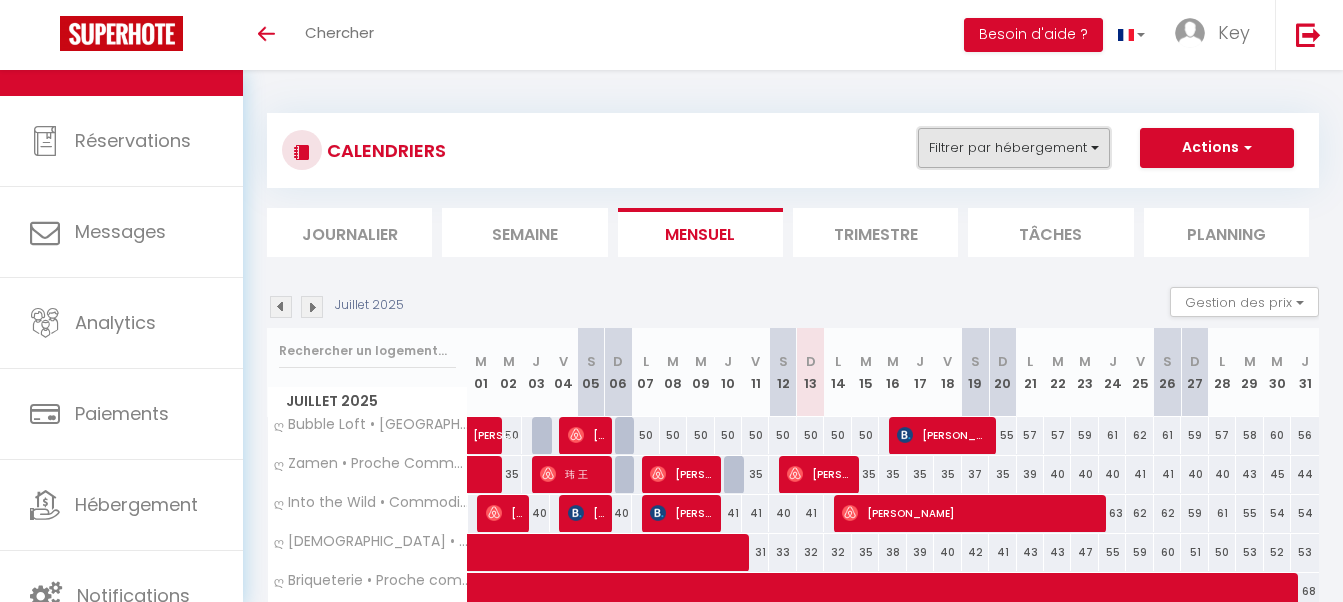 click on "Filtrer par hébergement" at bounding box center (1014, 148) 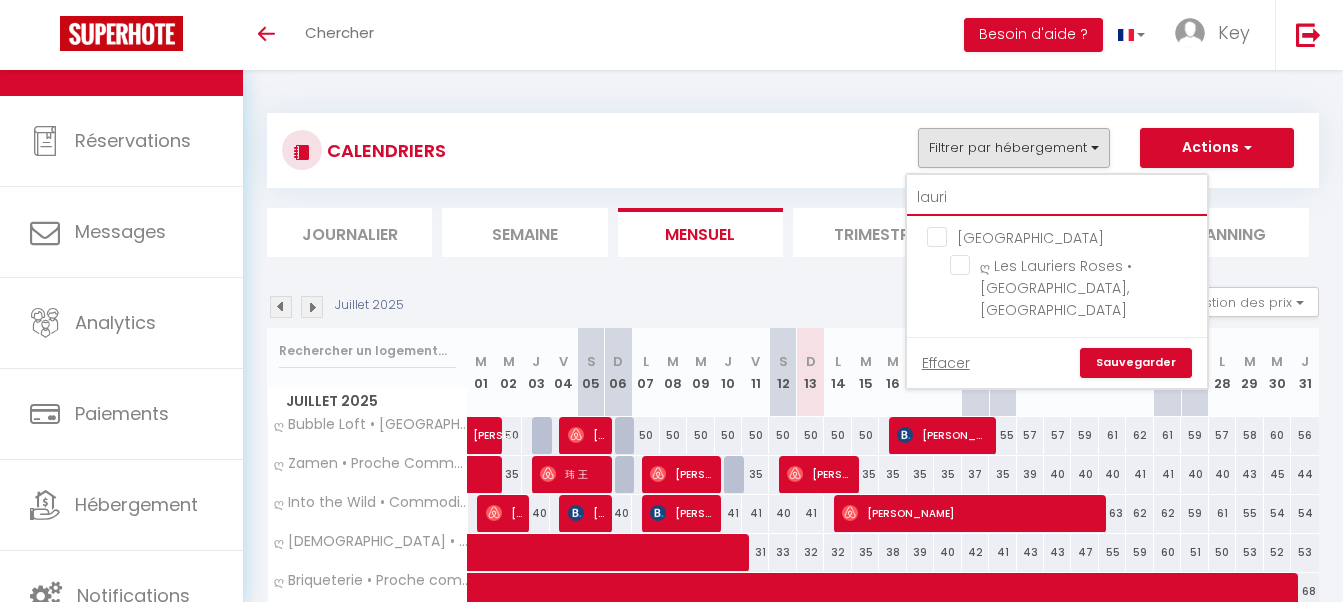 click on "lauri" at bounding box center (1057, 198) 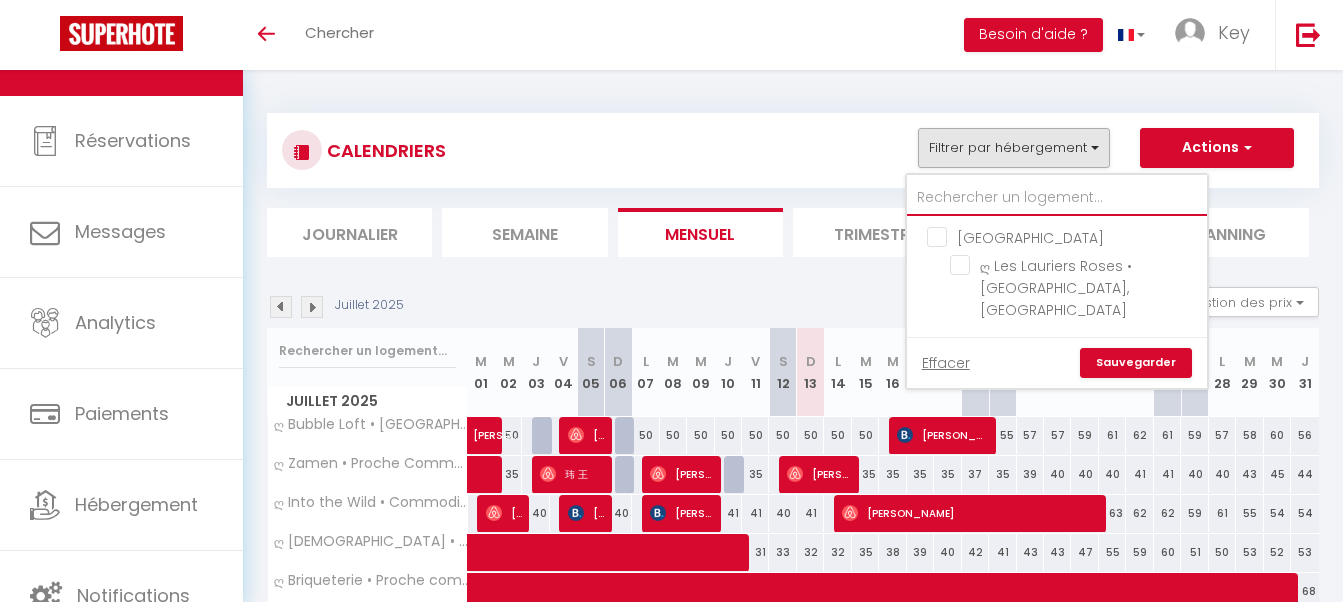 checkbox on "false" 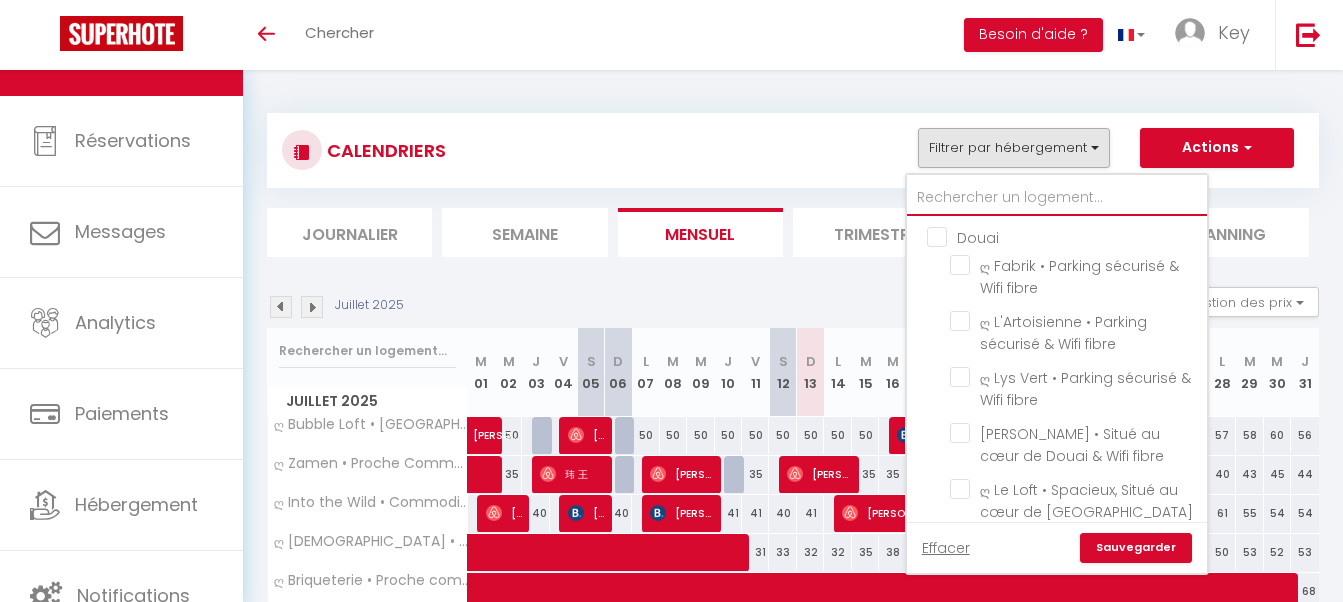 type 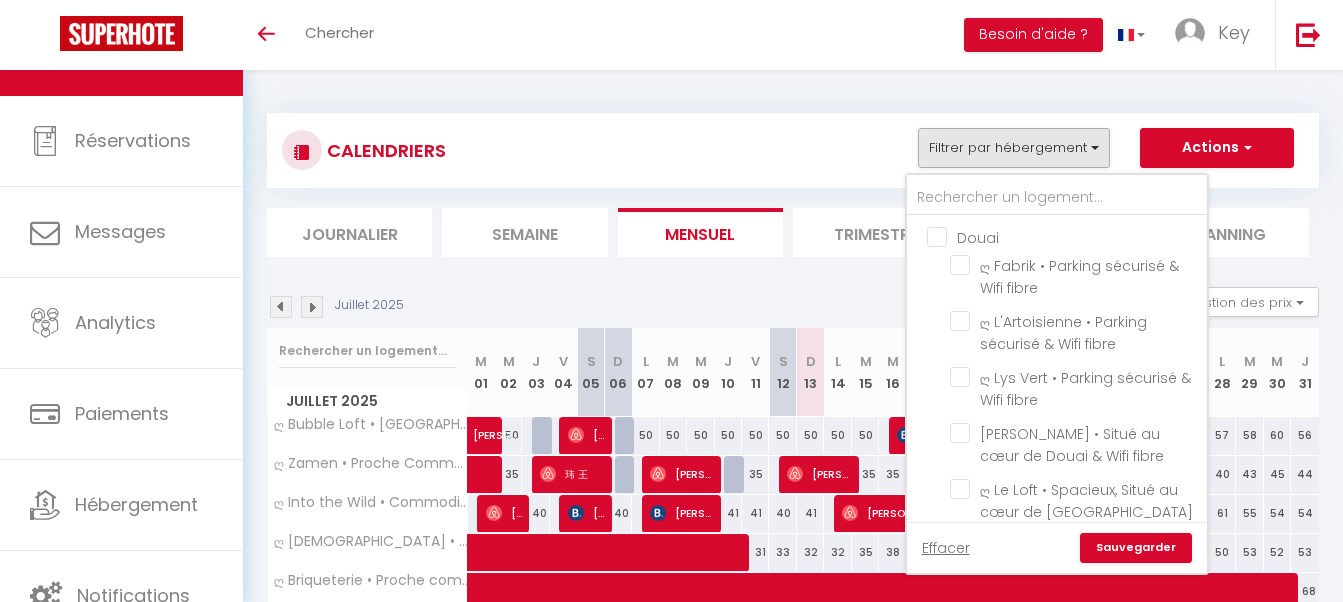 scroll, scrollTop: 5097, scrollLeft: 0, axis: vertical 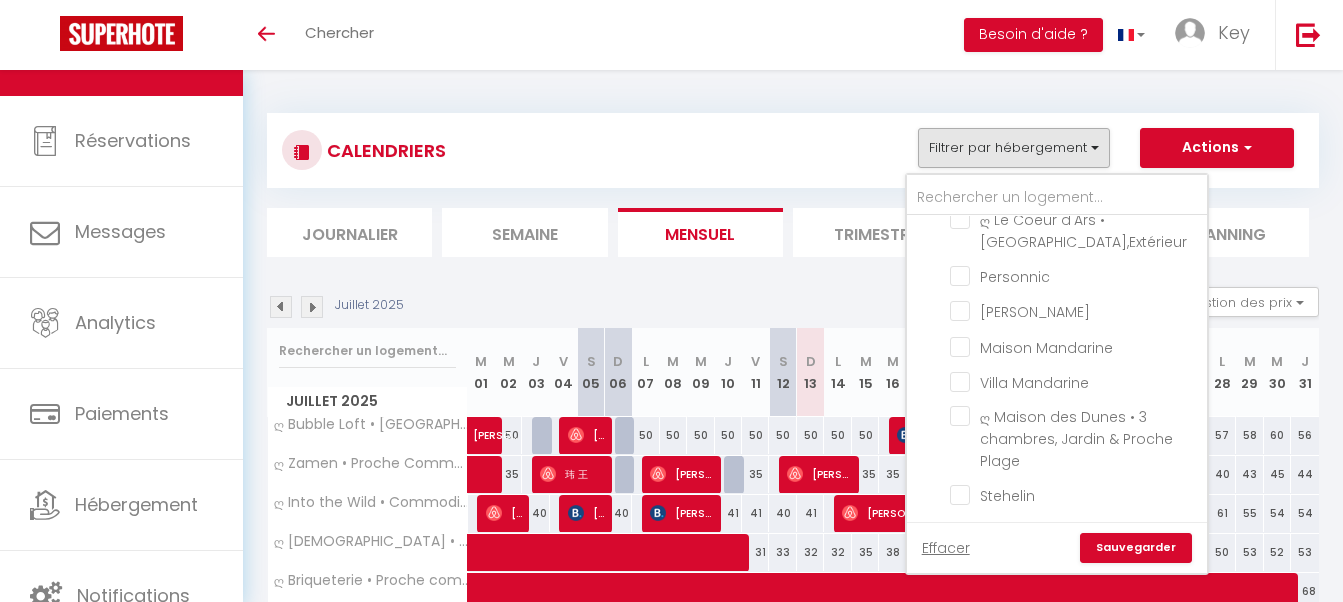 click on "CALENDRIERS
Filtrer par hébergement
Douai       ღ Fabrik • Parking sécurisé & Wifi fibre     ღ L'Artoisienne • Parking sécurisé & Wifi fibre     ღ Lys Vert • Parking sécurisé & Wifi fibre     ღ Reyloft • Situé au cœur de Douai & Wifi fibre     ღ Le Loft • Spacieux, Situé au cœur de Douai     ღ Delfosse •3 chambres, extérieur et Wifi Fibre     ღ L'AlterEgo • [GEOGRAPHIC_DATA], Parking Privé & Wifi     ღ NeoNest • [GEOGRAPHIC_DATA] , Wifi & Cour     ღ Le Ferronnier • Situé au cœur de Douai & Spacieux     ღ Cormier • Situé au cœur de Douai & Spacieux     [GEOGRAPHIC_DATA]       ღ Le Majorelle • Au cœur du vieux port et cosy     ღ [GEOGRAPHIC_DATA] • T4 Spacieux, Lumineux et Cosy     ღ La Cabane Rochelaise • Vue sur le [GEOGRAPHIC_DATA] • Au cœur du vieux port et cosy     ღ L'Accostage • Au cœur du vieux port et du centre     ღ [GEOGRAPHIC_DATA]• [GEOGRAPHIC_DATA]" at bounding box center (793, 382) 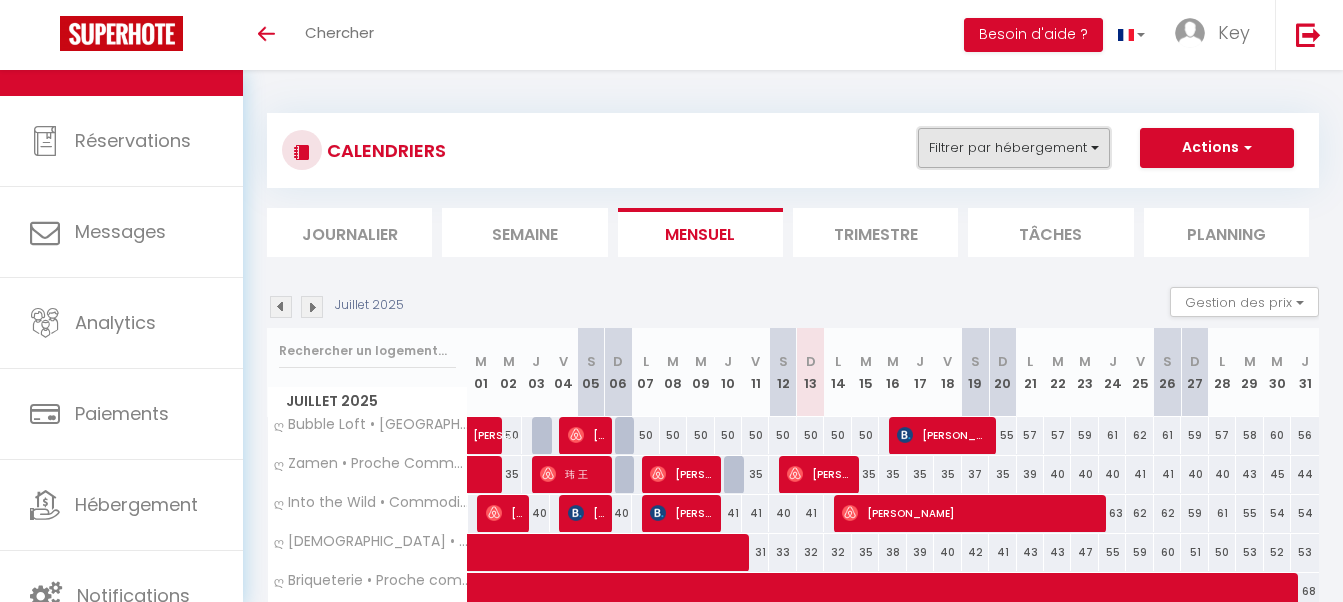 click on "Filtrer par hébergement" at bounding box center (1014, 148) 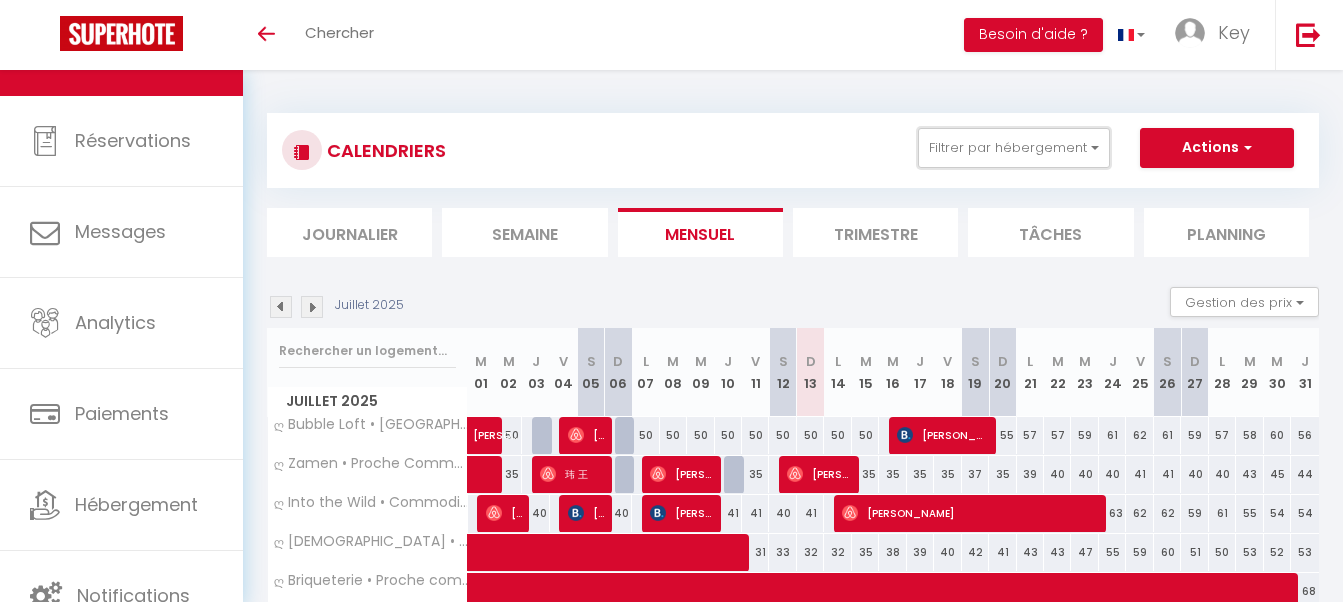 scroll, scrollTop: 5097, scrollLeft: 0, axis: vertical 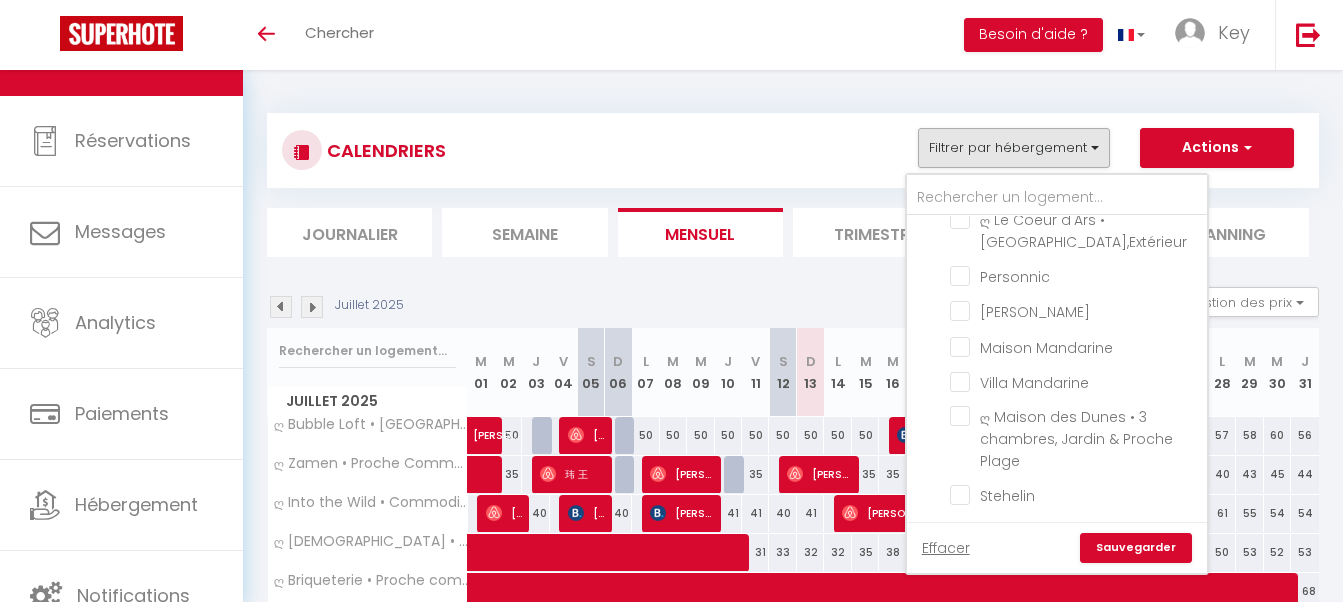 click on "[GEOGRAPHIC_DATA]" at bounding box center (1077, 776) 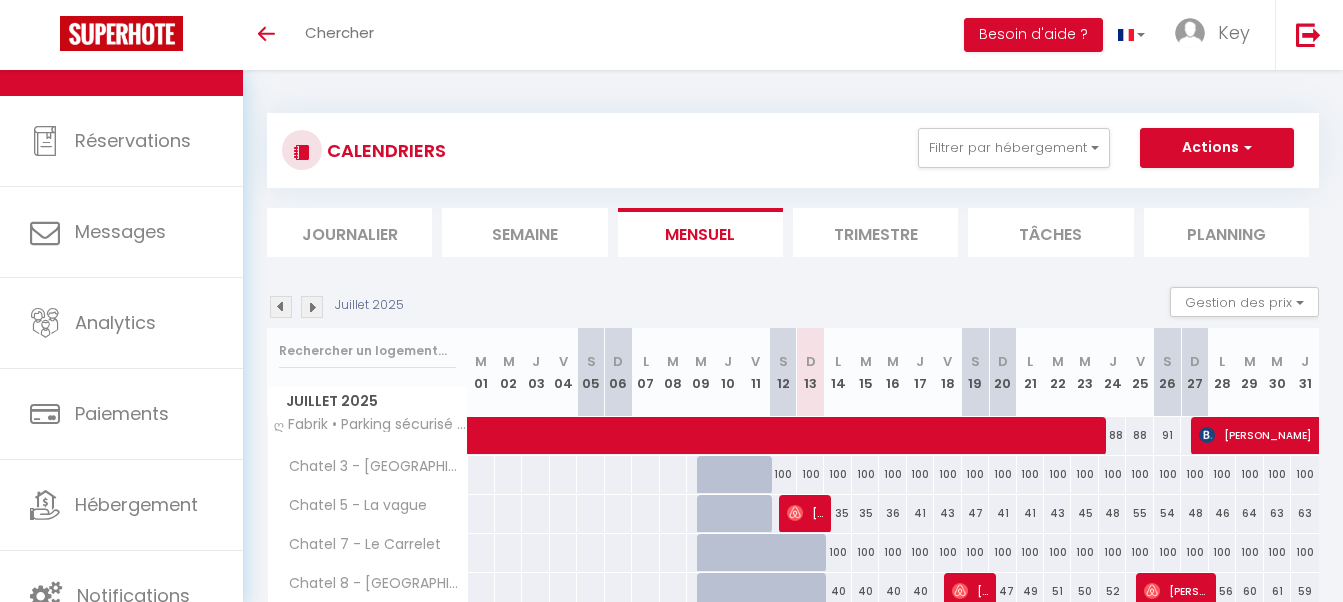 click on "Journalier" at bounding box center [349, 232] 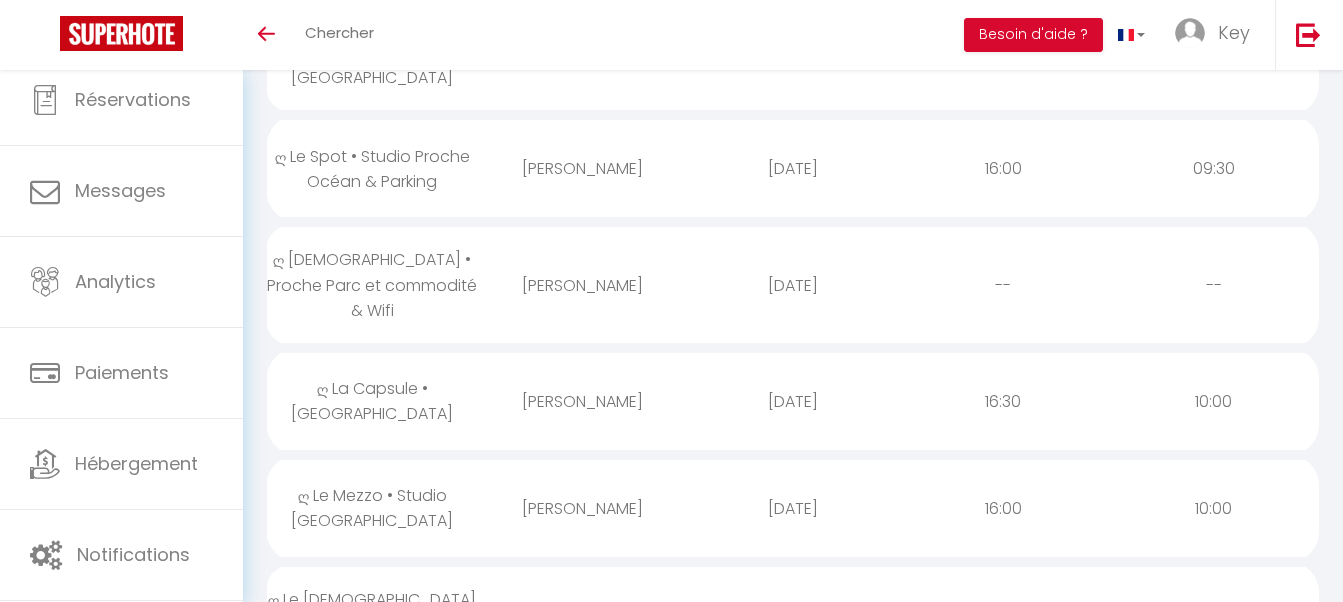 scroll, scrollTop: 1020, scrollLeft: 0, axis: vertical 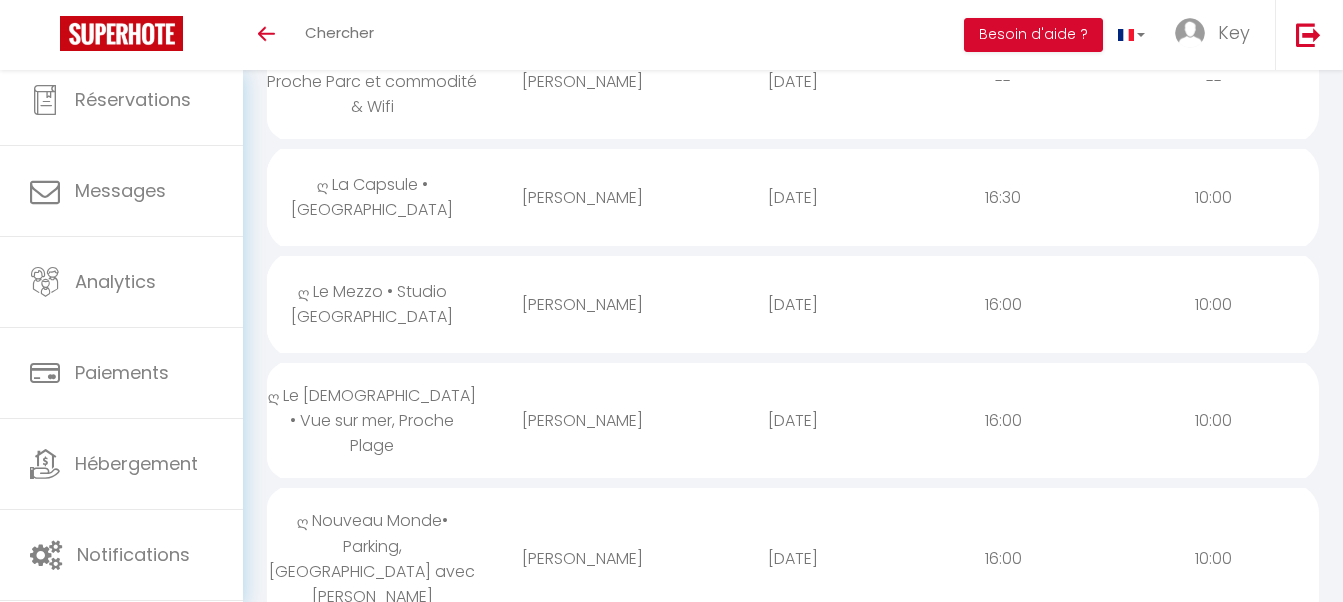 click on "[PERSON_NAME]" at bounding box center (582, 558) 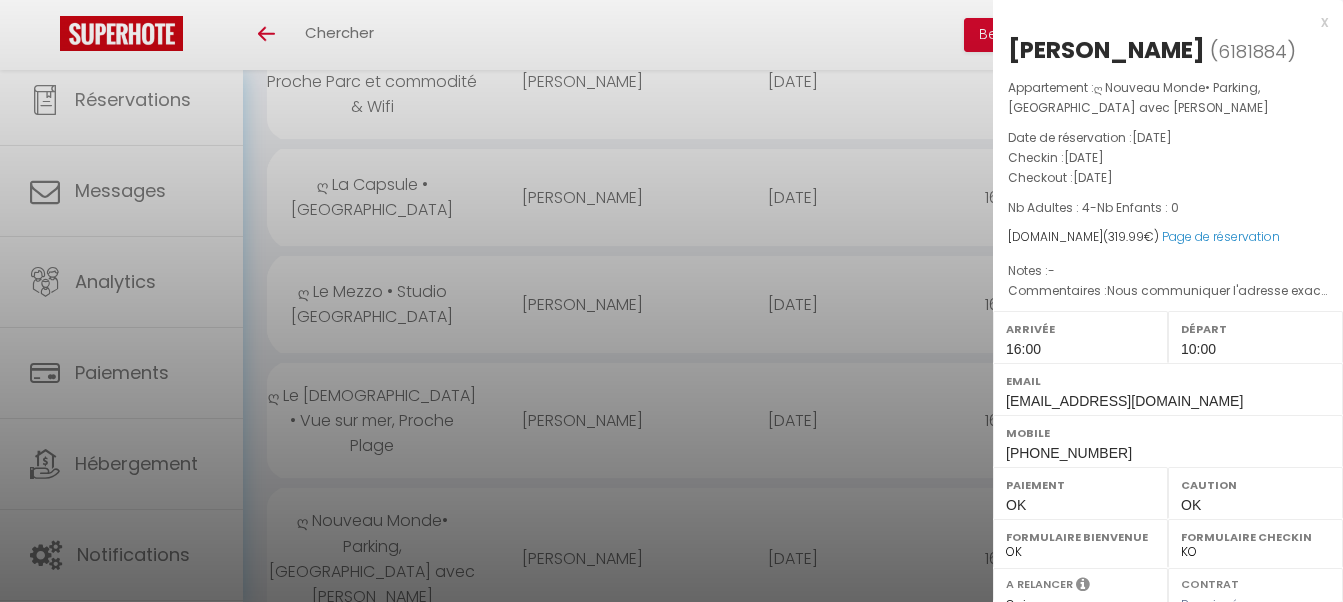 click at bounding box center [671, 301] 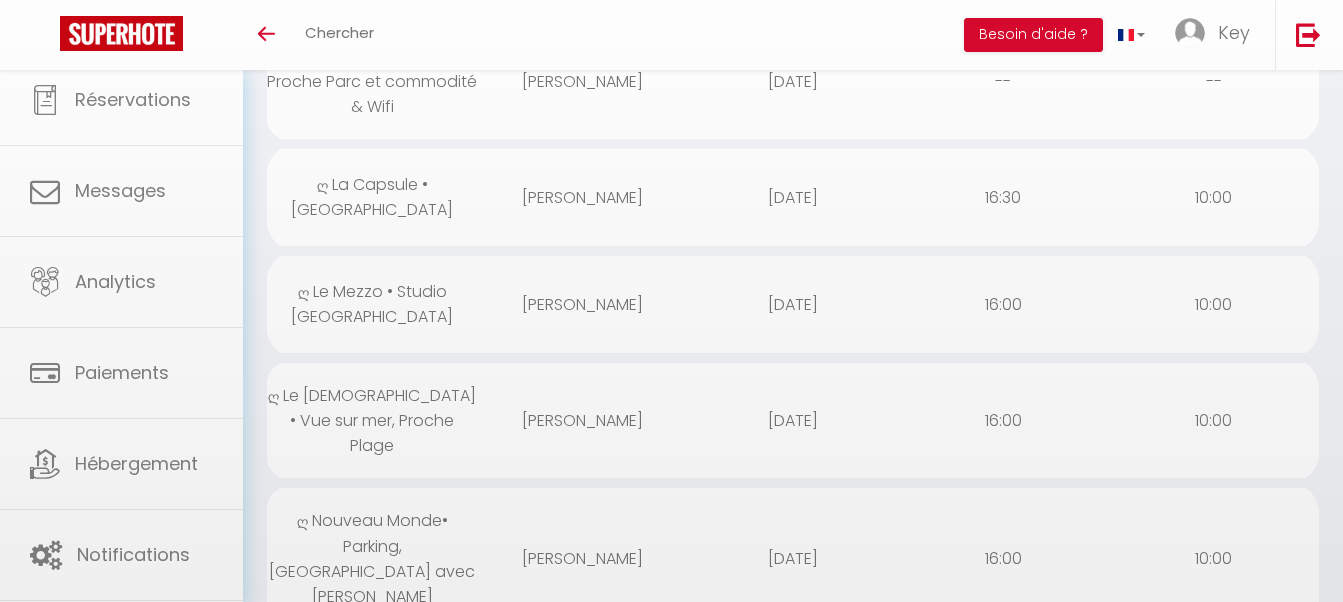 click on "Coaching SuperHote ce soir à 18h00, pour participer:  [URL][DOMAIN_NAME][SECURITY_DATA]   ×     Toggle navigation       Toggle Search     Toggle menubar     Chercher   BUTTON
Besoin d'aide ?
Key   Paramètres        Équipe     Résultat de la recherche   Aucun résultat     Calendriers     Réservations     Messages     Analytics      Paiements     Hébergement     Notifications                 Résultat de la recherche   Id   Appart   Voyageur    Checkin   Checkout   Nuits   Pers.   Plateforme   Statut     Résultat de la recherche   Aucun résultat           CALENDRIERS
Filtrer par hébergement
Douai       ღ Fabrik • Parking sécurisé & Wifi fibre     ღ L'Artoisienne • Parking sécurisé & Wifi fibre     ღ Lys Vert • Parking sécurisé & Wifi fibre     ღ Reyloft • Situé au cœur de Douai & Wifi fibre                 [GEOGRAPHIC_DATA]" at bounding box center (671, 8352) 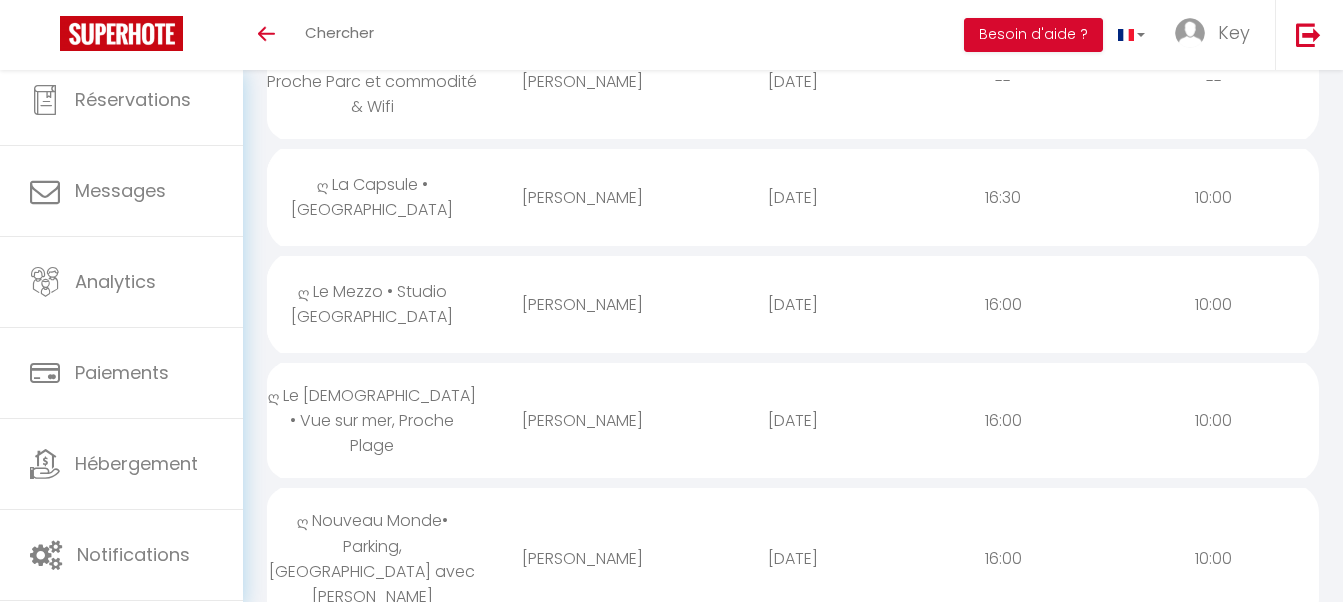 click on "[PERSON_NAME]" at bounding box center [582, 420] 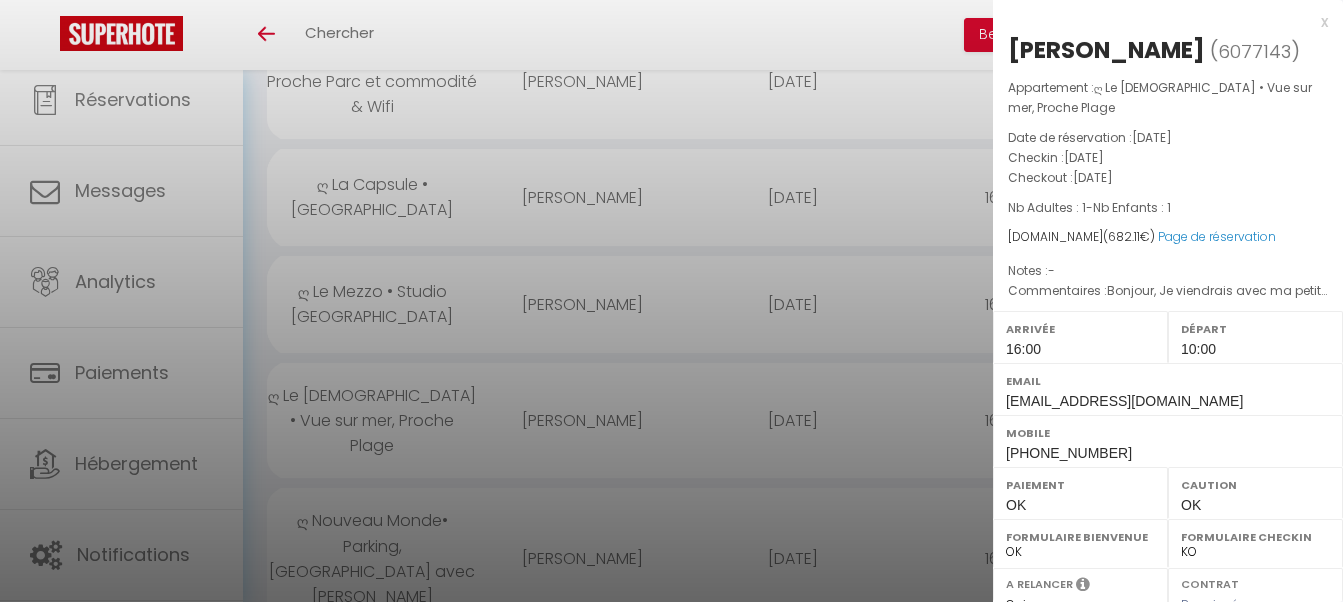 click at bounding box center (671, 301) 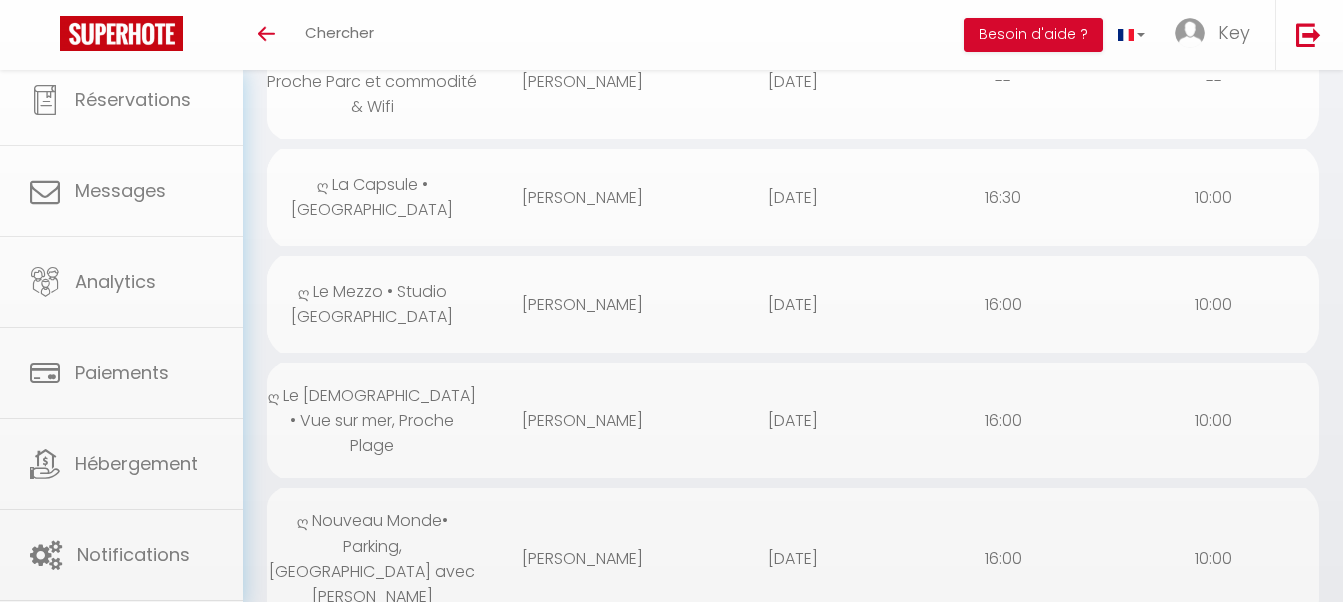 click on "Coaching SuperHote ce soir à 18h00, pour participer:  [URL][DOMAIN_NAME][SECURITY_DATA]   ×     Toggle navigation       Toggle Search     Toggle menubar     Chercher   BUTTON
Besoin d'aide ?
Key   Paramètres        Équipe     Résultat de la recherche   Aucun résultat     Calendriers     Réservations     Messages     Analytics      Paiements     Hébergement     Notifications                 Résultat de la recherche   Id   Appart   Voyageur    Checkin   Checkout   Nuits   Pers.   Plateforme   Statut     Résultat de la recherche   Aucun résultat           CALENDRIERS
Filtrer par hébergement
Douai       ღ Fabrik • Parking sécurisé & Wifi fibre     ღ L'Artoisienne • Parking sécurisé & Wifi fibre     ღ Lys Vert • Parking sécurisé & Wifi fibre     ღ Reyloft • Situé au cœur de Douai & Wifi fibre                 [GEOGRAPHIC_DATA]" at bounding box center [671, 8352] 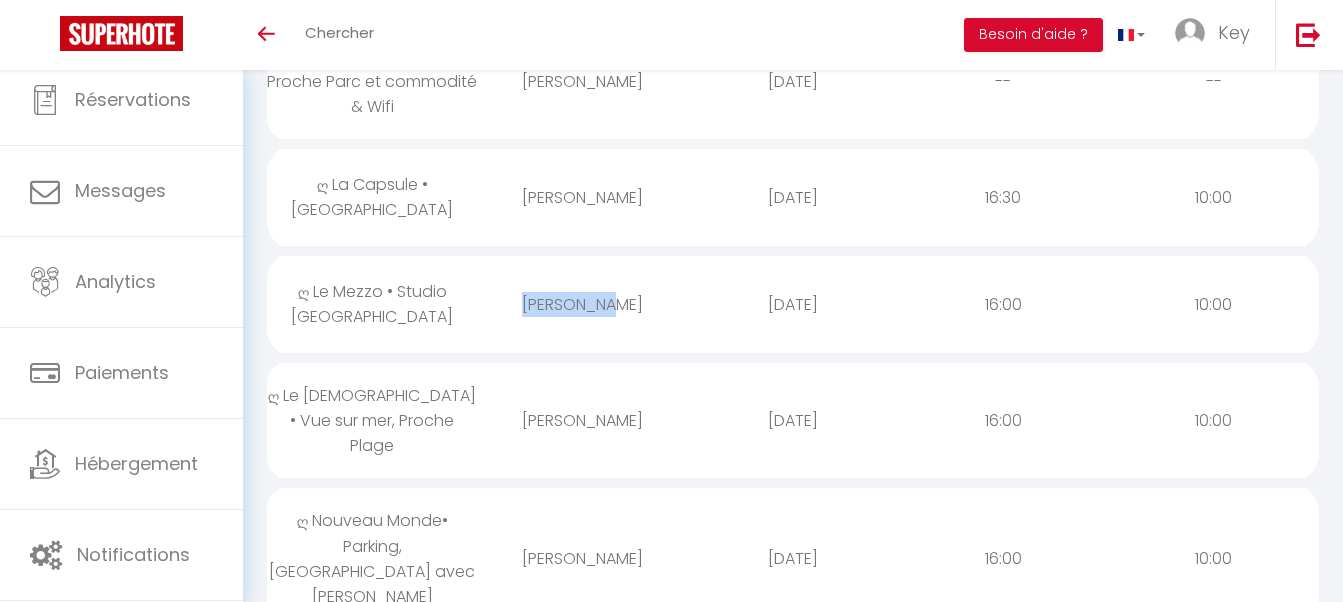 click on "[PERSON_NAME]" at bounding box center (582, 304) 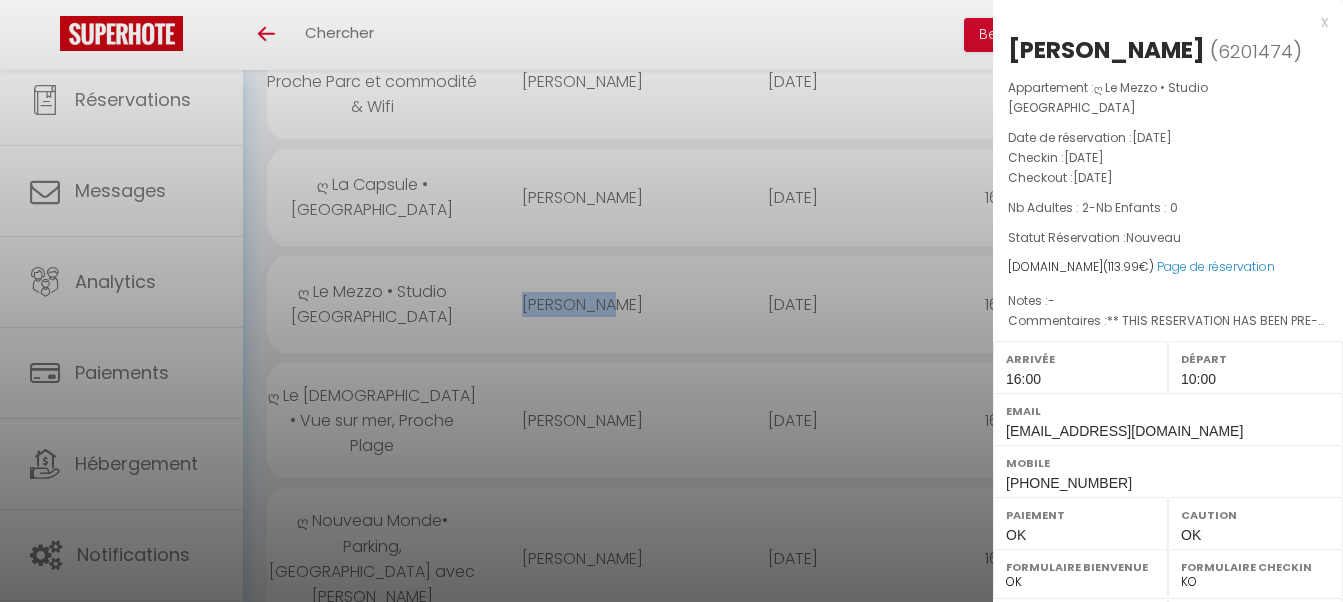 scroll, scrollTop: 306, scrollLeft: 0, axis: vertical 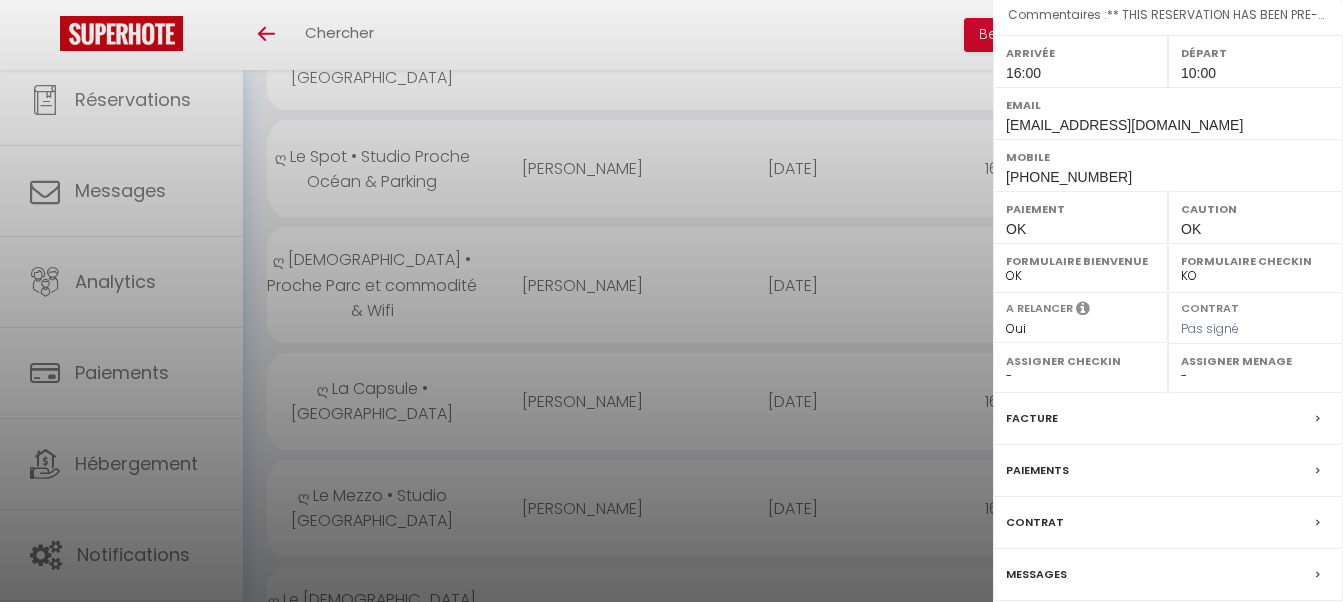 drag, startPoint x: 593, startPoint y: 408, endPoint x: 583, endPoint y: 397, distance: 14.866069 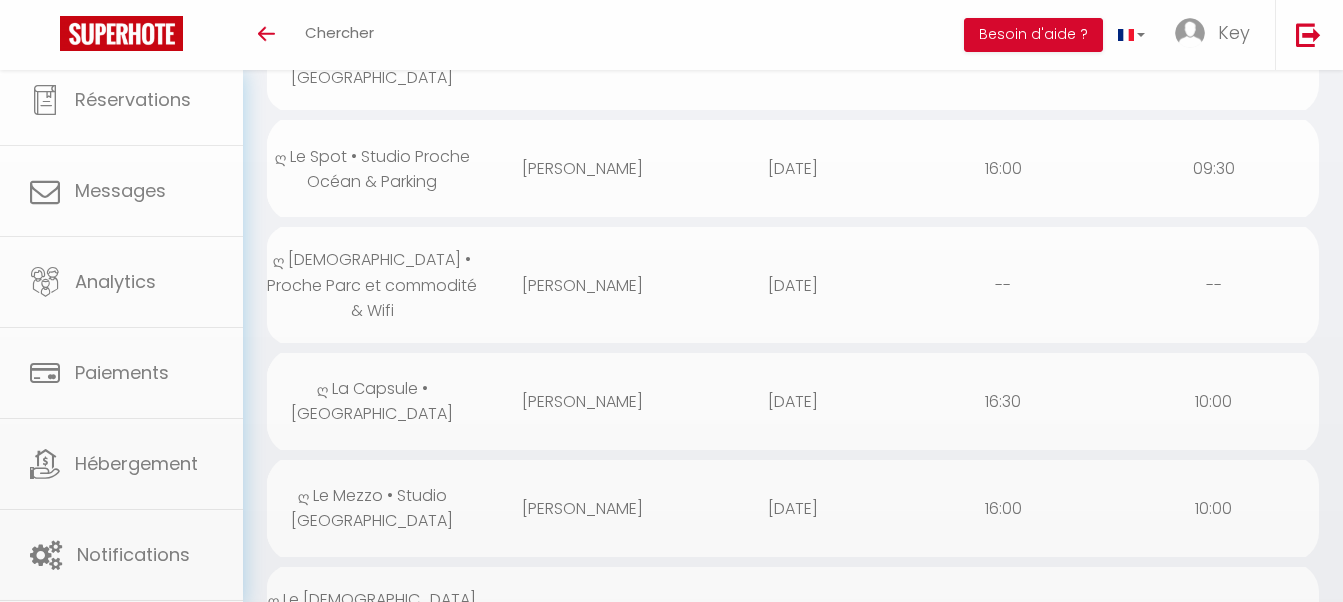 click on "Coaching SuperHote ce soir à 18h00, pour participer:  [URL][DOMAIN_NAME][SECURITY_DATA]   ×     Toggle navigation       Toggle Search     Toggle menubar     Chercher   BUTTON
Besoin d'aide ?
Key   Paramètres        Équipe     Résultat de la recherche   Aucun résultat     Calendriers     Réservations     Messages     Analytics      Paiements     Hébergement     Notifications                 Résultat de la recherche   Id   Appart   Voyageur    Checkin   Checkout   Nuits   Pers.   Plateforme   Statut     Résultat de la recherche   Aucun résultat           CALENDRIERS
Filtrer par hébergement
Douai       ღ Fabrik • Parking sécurisé & Wifi fibre     ღ L'Artoisienne • Parking sécurisé & Wifi fibre     ღ Lys Vert • Parking sécurisé & Wifi fibre     ღ Reyloft • Situé au cœur de Douai & Wifi fibre                 [GEOGRAPHIC_DATA]" at bounding box center [671, 8556] 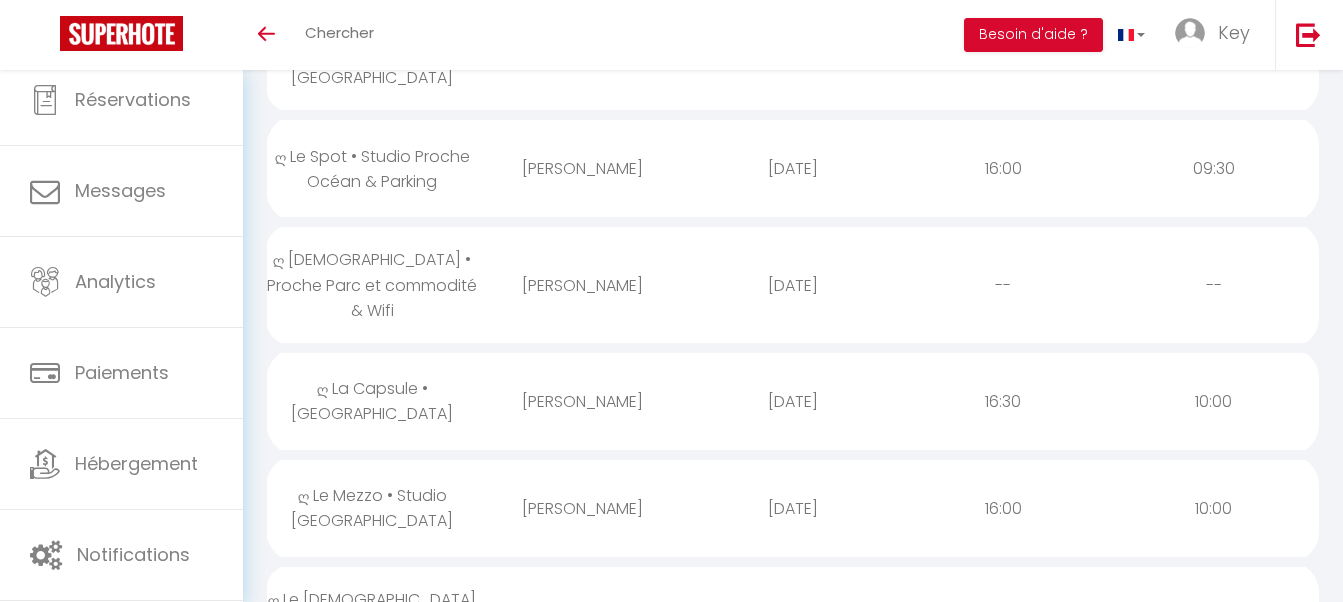 click on "[PERSON_NAME]" at bounding box center (582, 401) 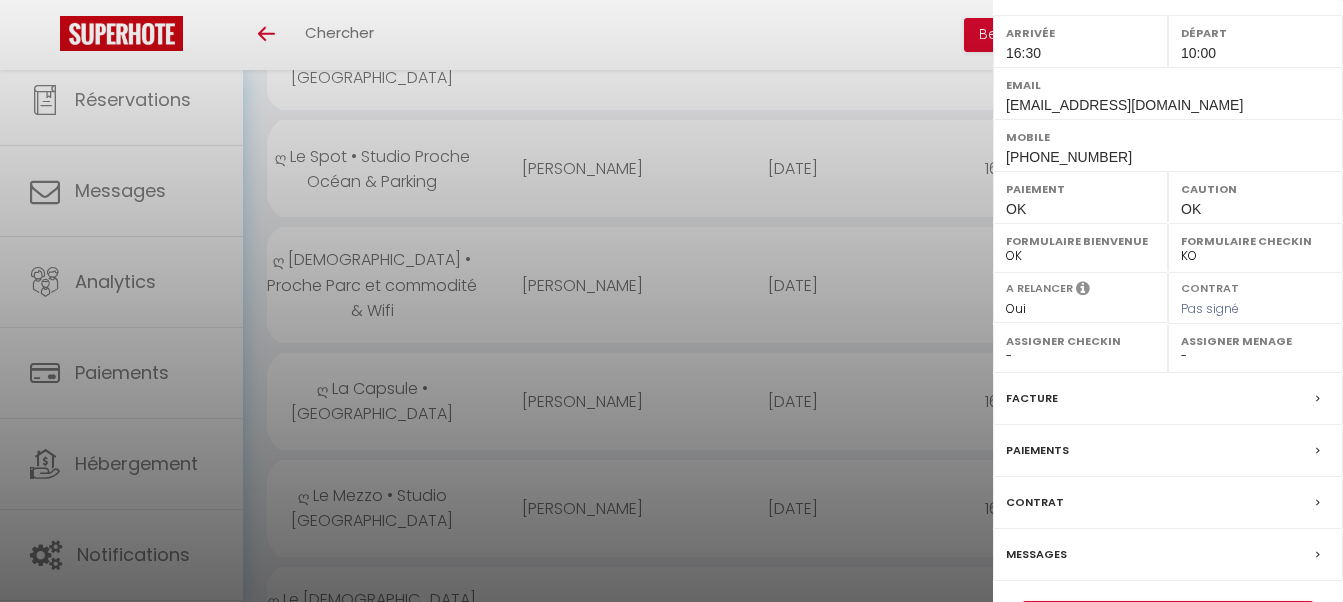 click at bounding box center [671, 301] 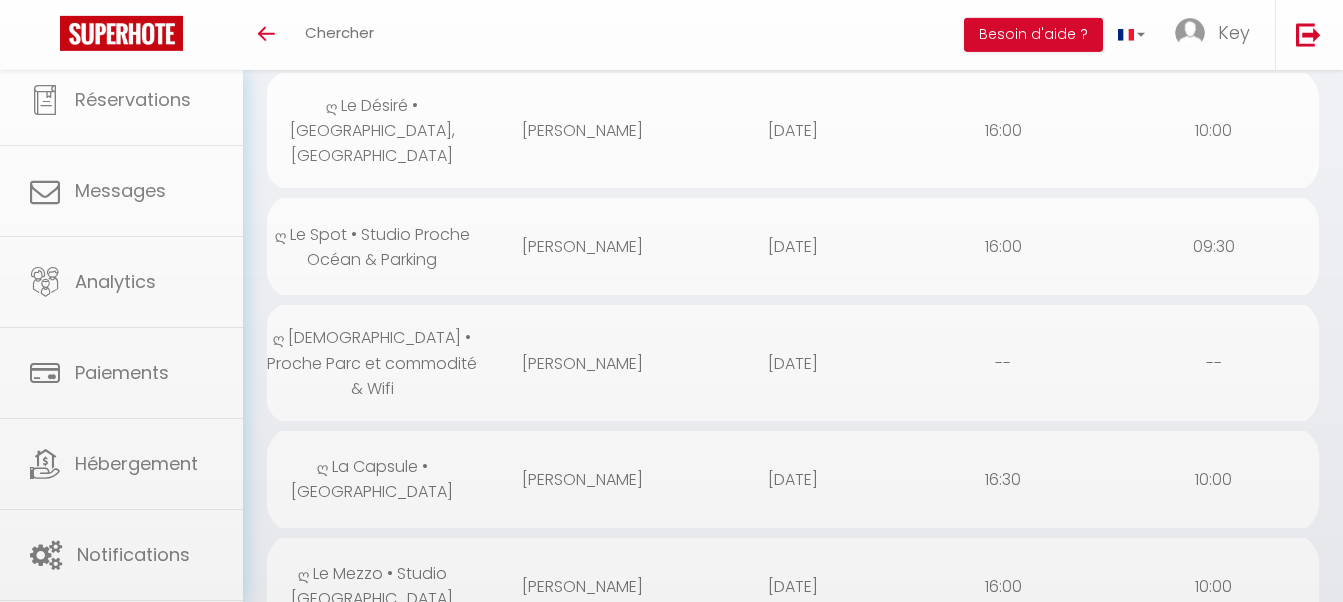 scroll, scrollTop: 612, scrollLeft: 0, axis: vertical 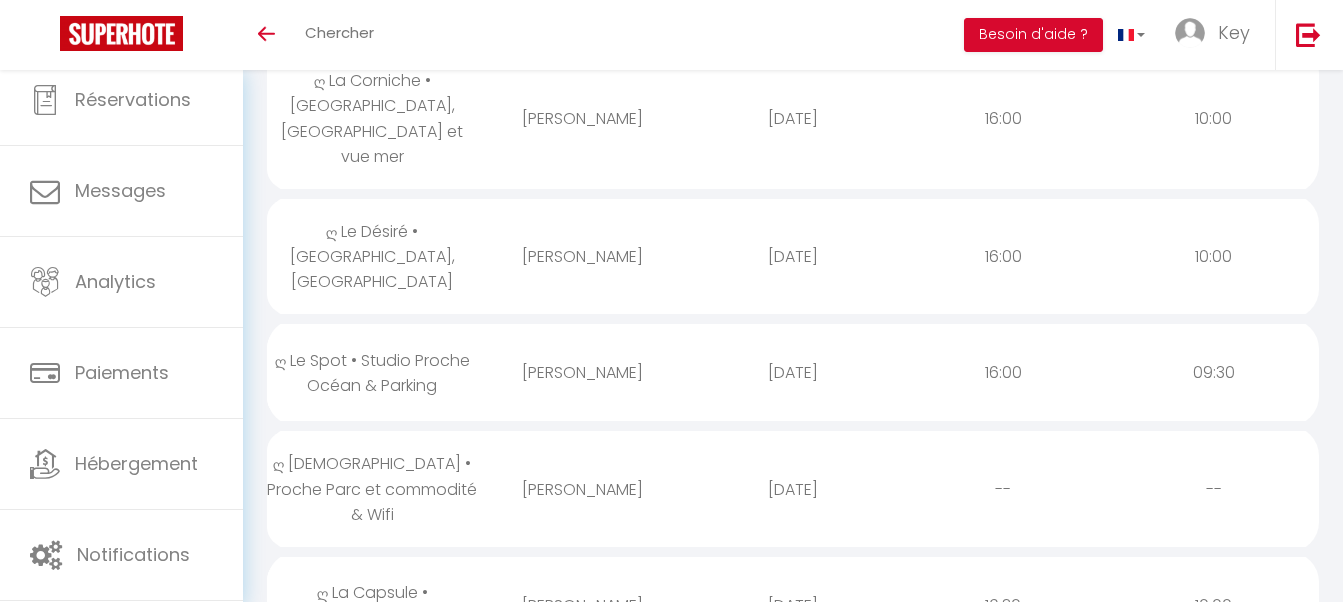 click on "ღ [DEMOGRAPHIC_DATA] • Proche Parc et commodité & Wifi" at bounding box center [372, 488] 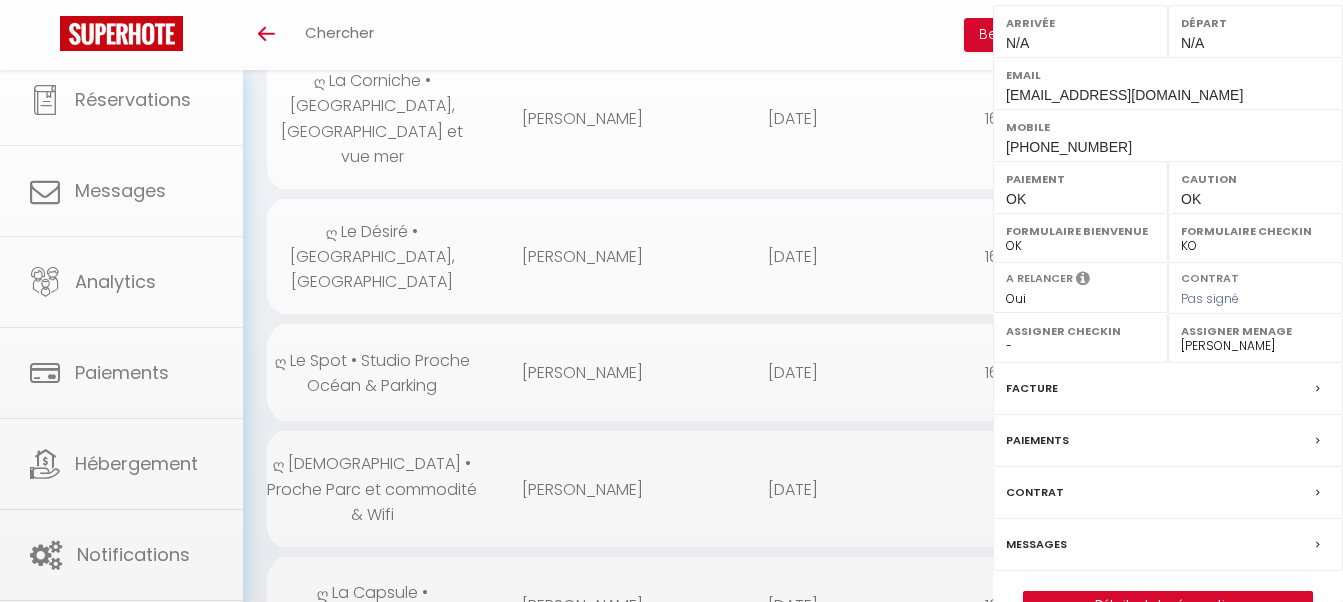 scroll, scrollTop: 306, scrollLeft: 0, axis: vertical 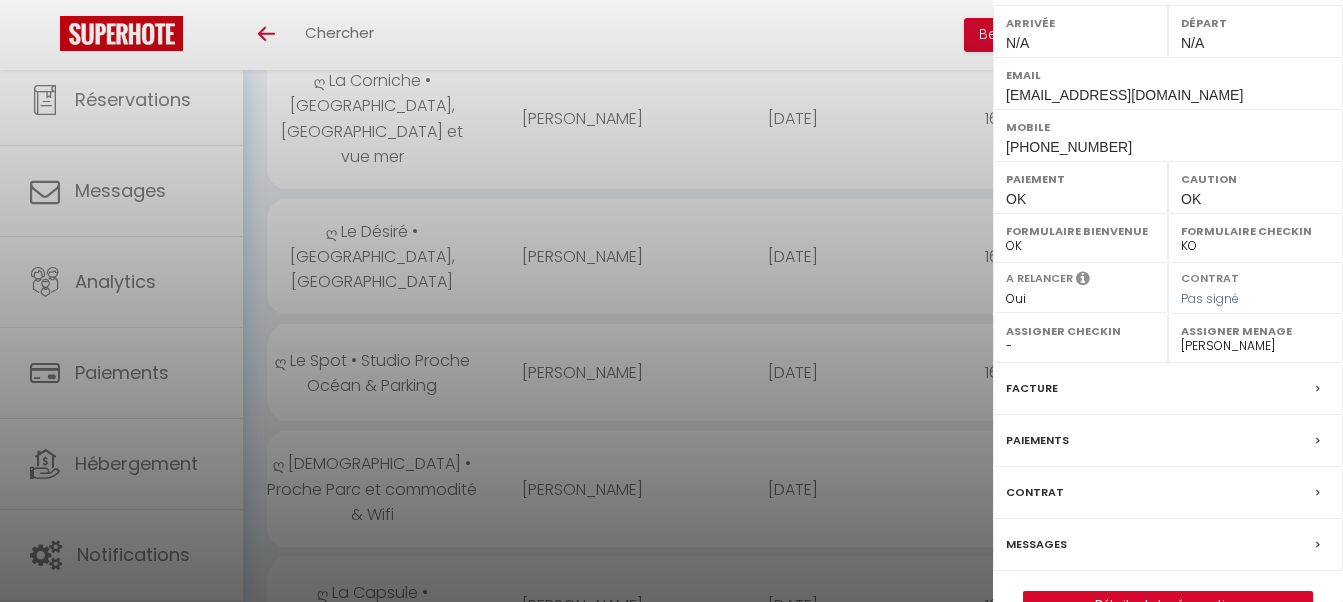 click at bounding box center (671, 301) 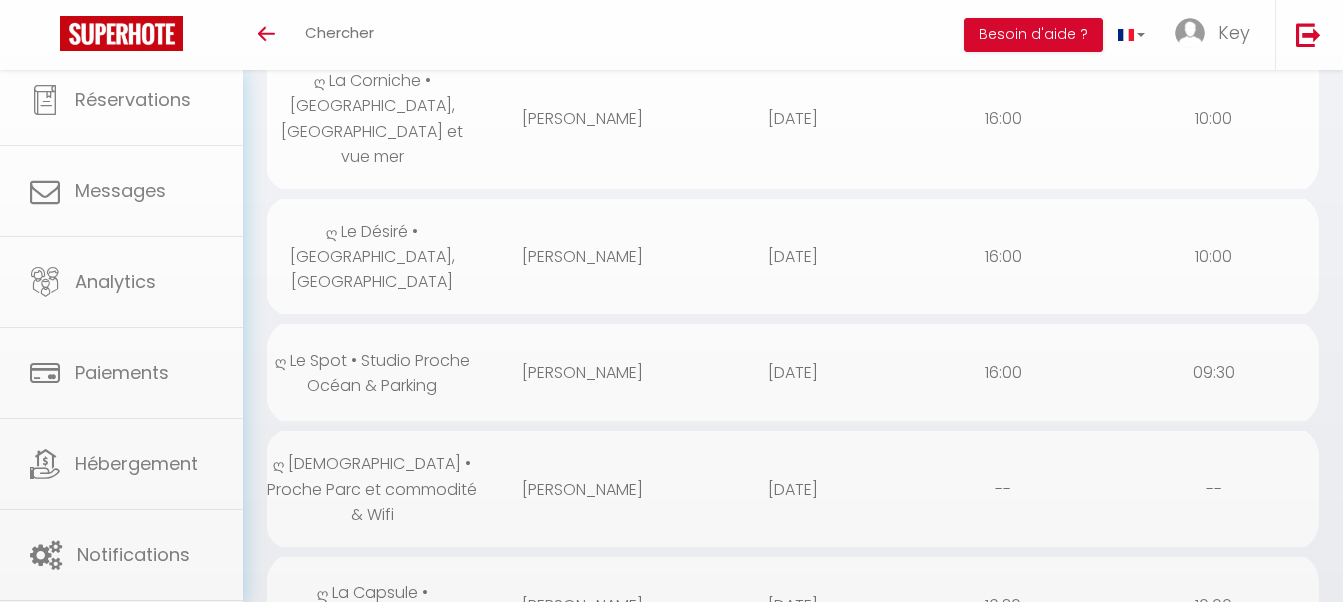 click on "ღ Le Spot • Studio Proche Océan & Parking" at bounding box center [372, 373] 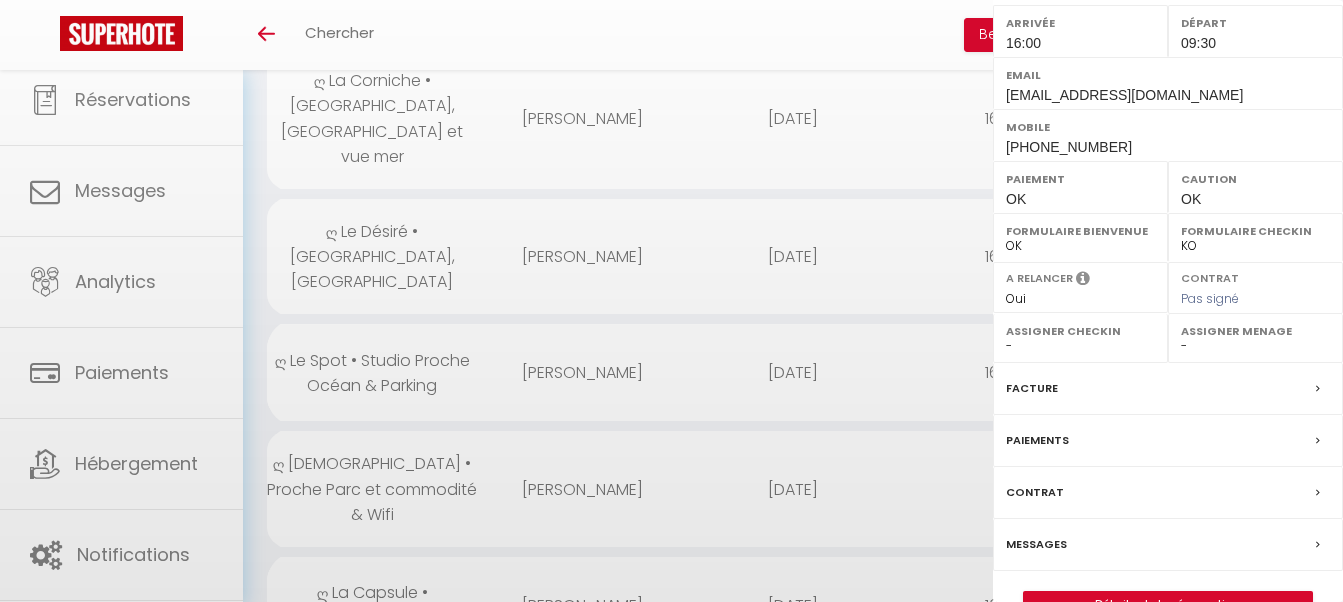 scroll, scrollTop: 306, scrollLeft: 0, axis: vertical 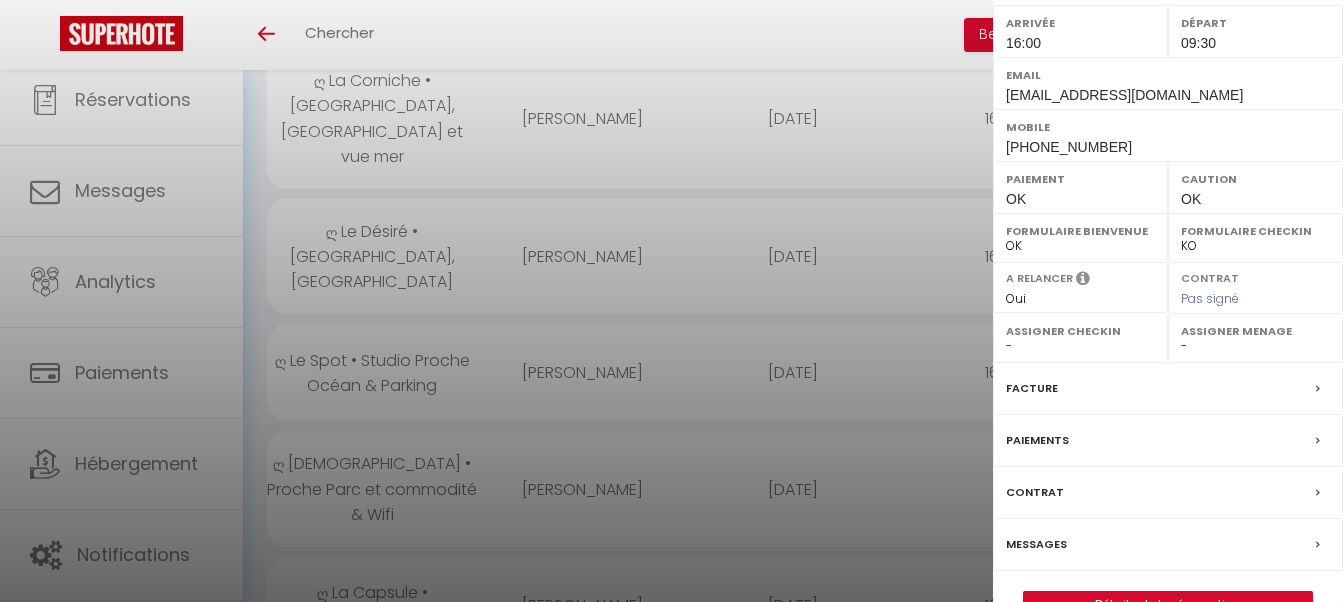 click at bounding box center [671, 301] 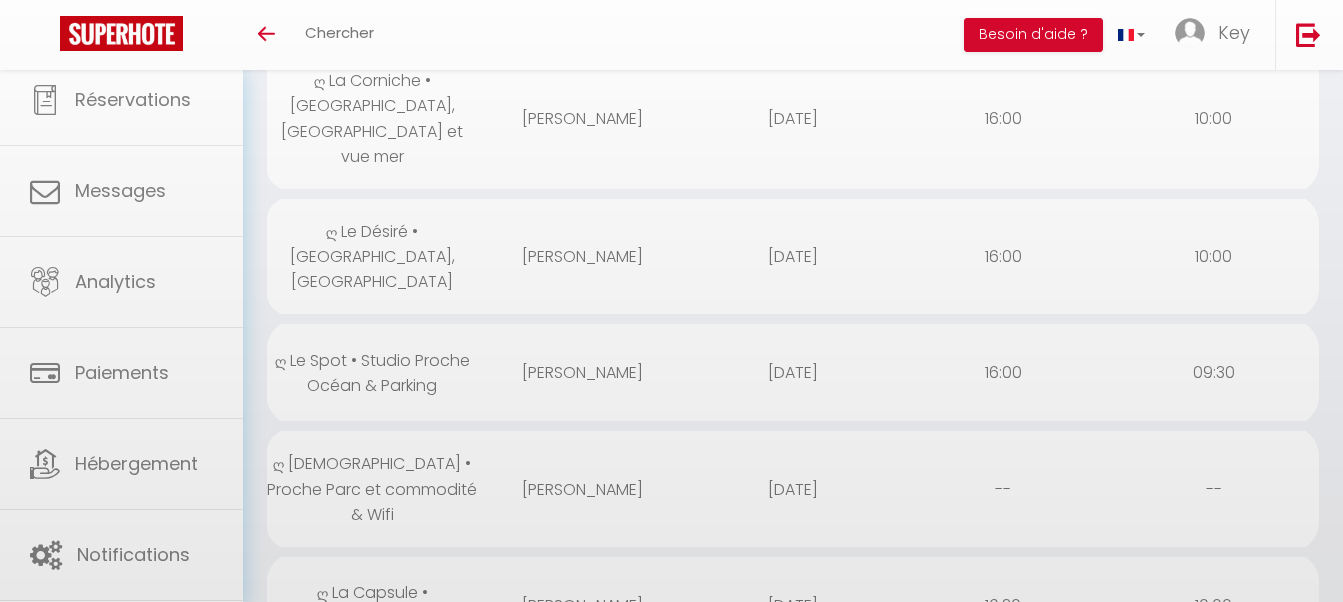 scroll, scrollTop: 408, scrollLeft: 0, axis: vertical 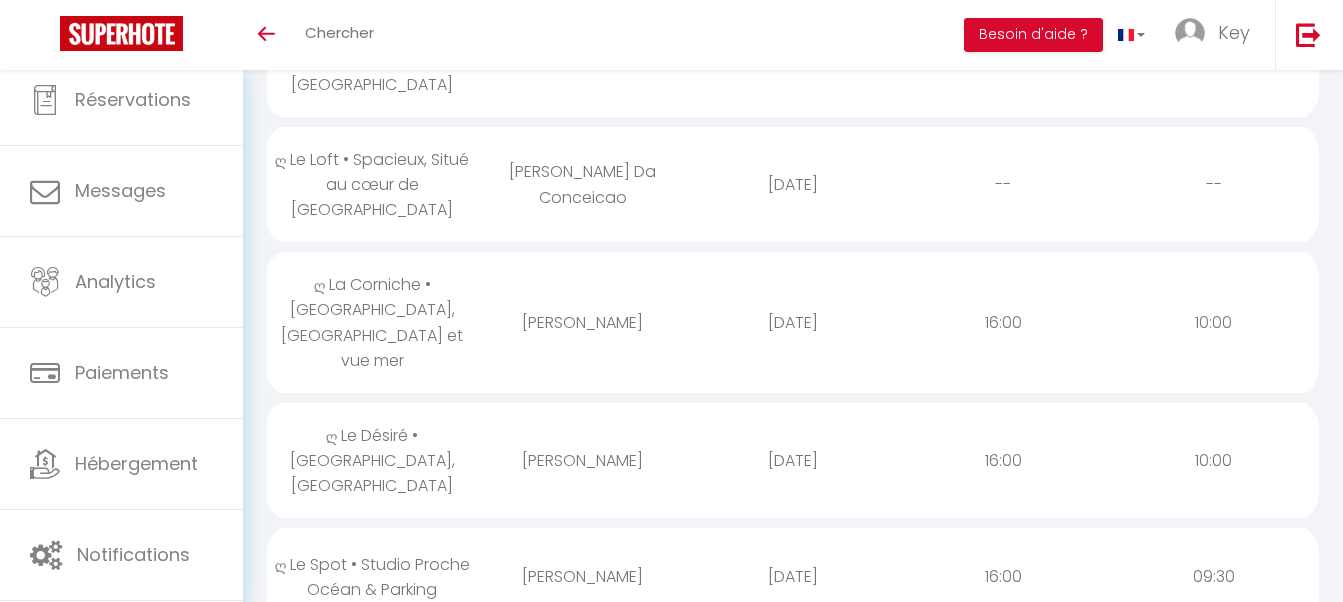 click on "ღ Le Désiré • [GEOGRAPHIC_DATA], [GEOGRAPHIC_DATA]" at bounding box center (372, 460) 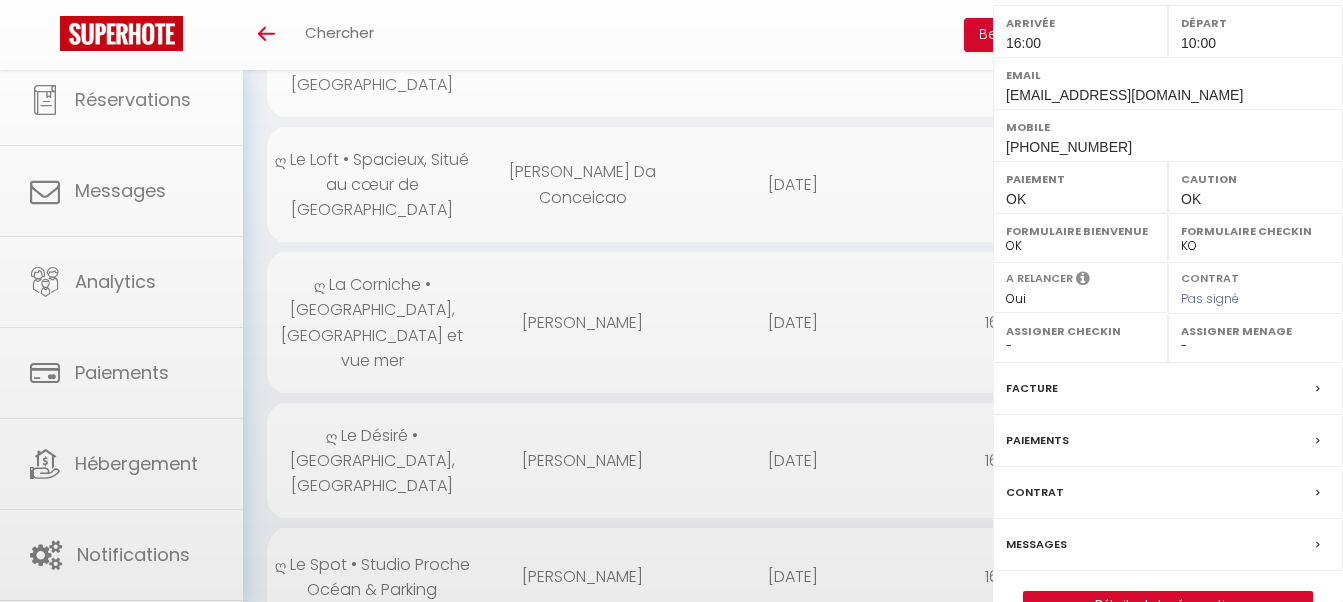scroll, scrollTop: 306, scrollLeft: 0, axis: vertical 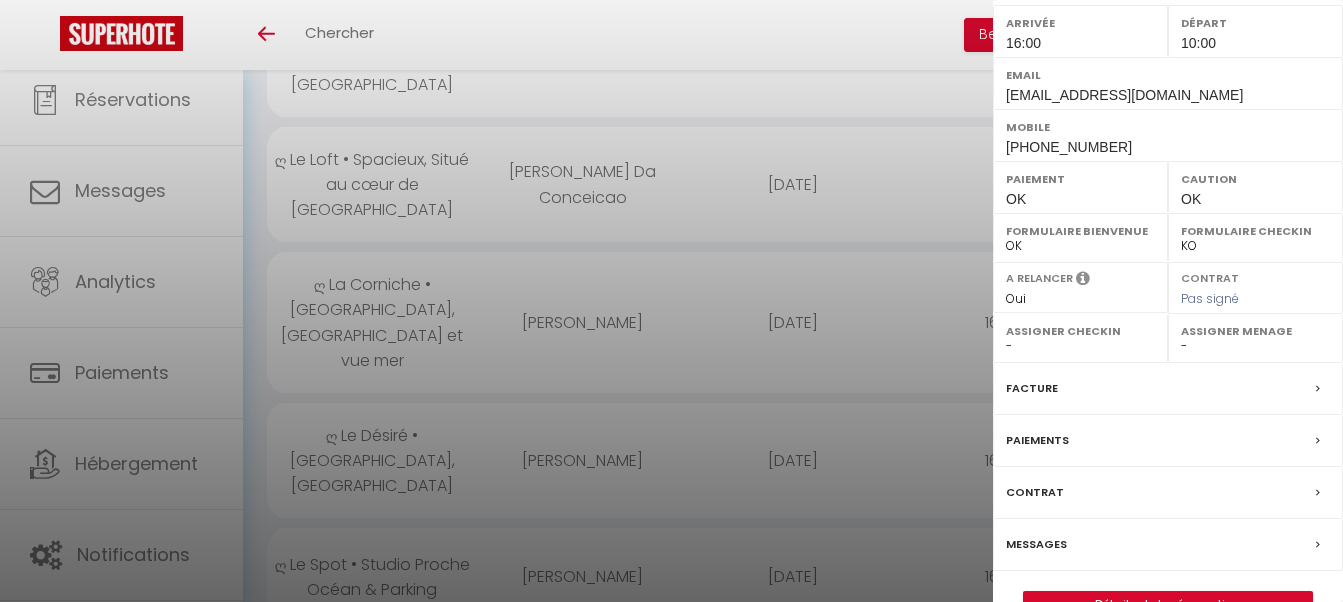 click at bounding box center (671, 301) 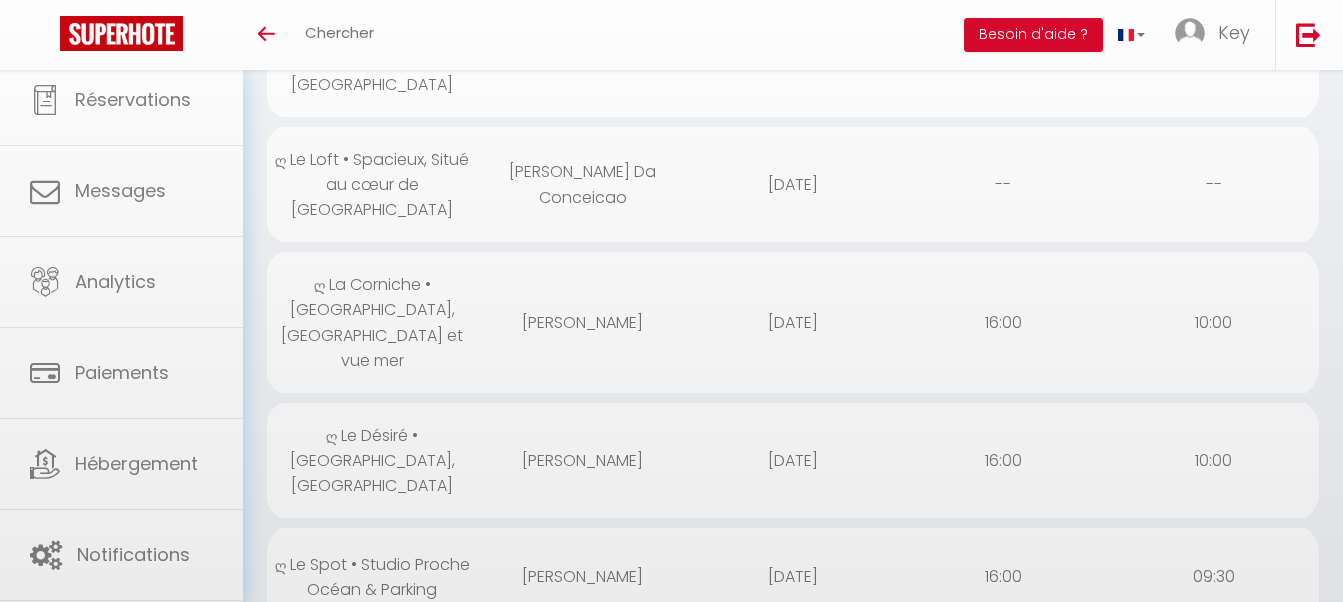 click on "ღ La Corniche • [GEOGRAPHIC_DATA], [GEOGRAPHIC_DATA] et vue mer" at bounding box center [372, 322] 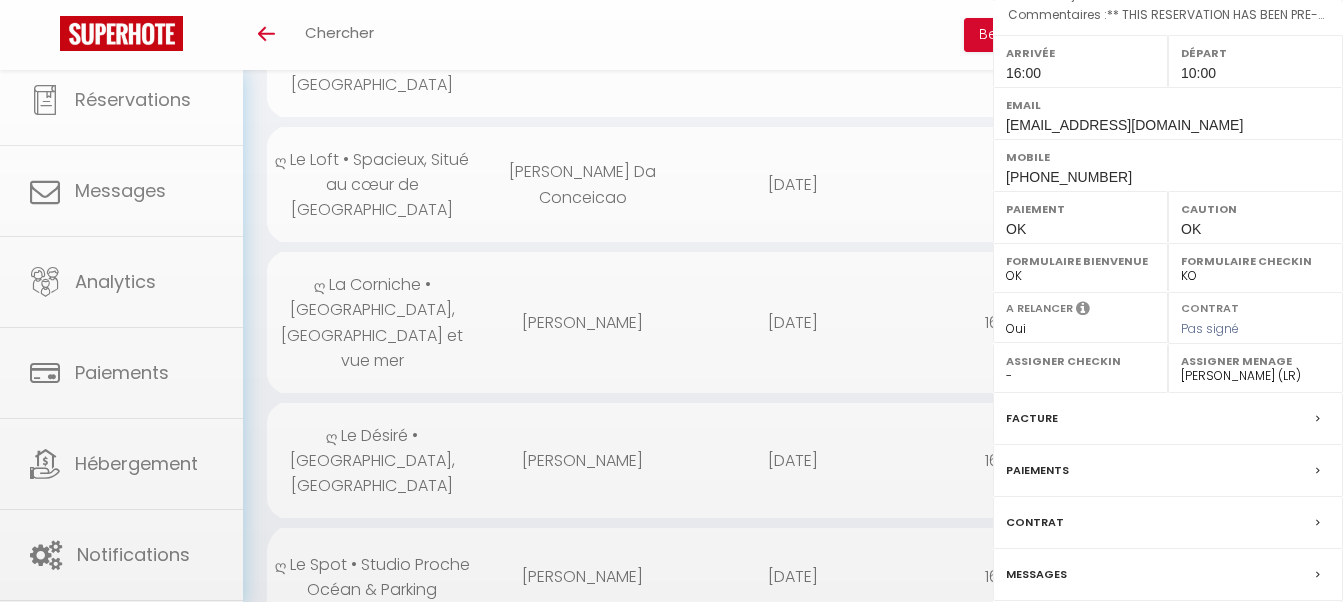 scroll, scrollTop: 306, scrollLeft: 0, axis: vertical 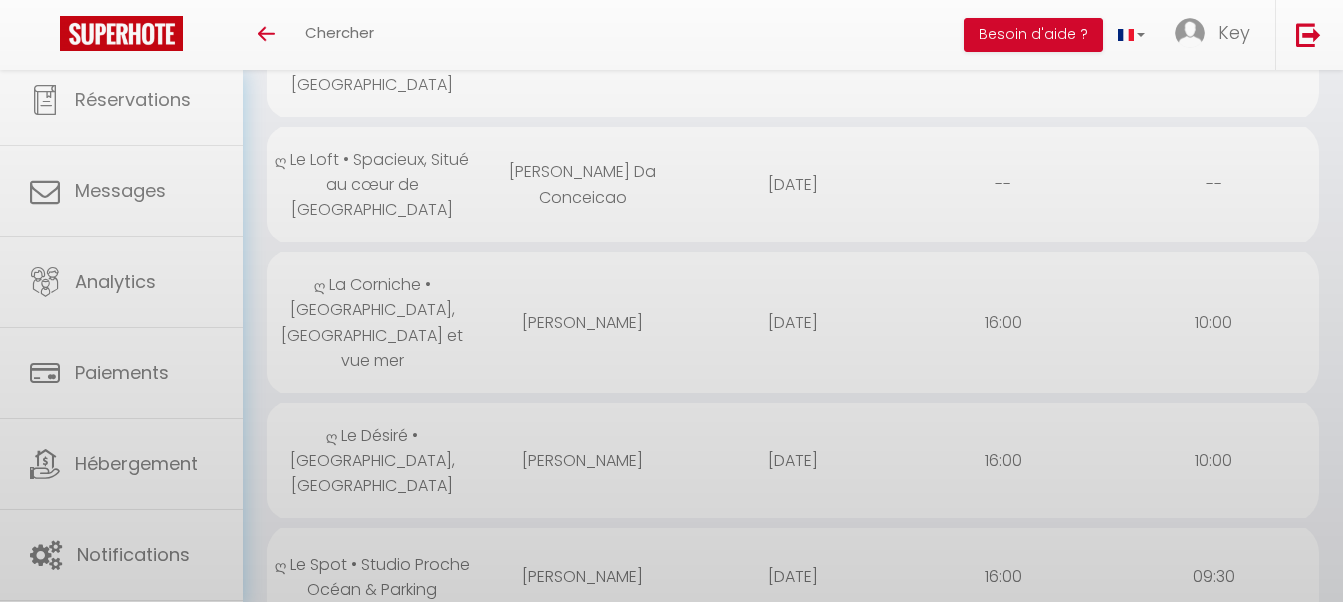 click at bounding box center [671, 301] 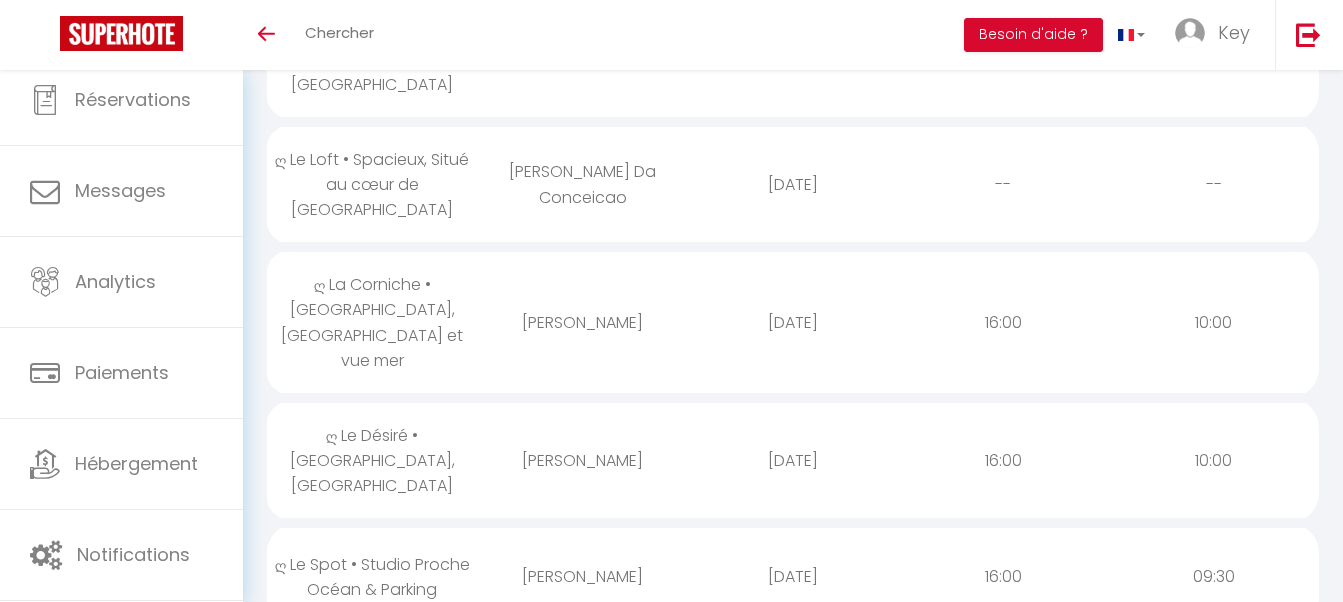 click on "ღ Le Loft • Spacieux, Situé au cœur de [GEOGRAPHIC_DATA]" at bounding box center (372, 184) 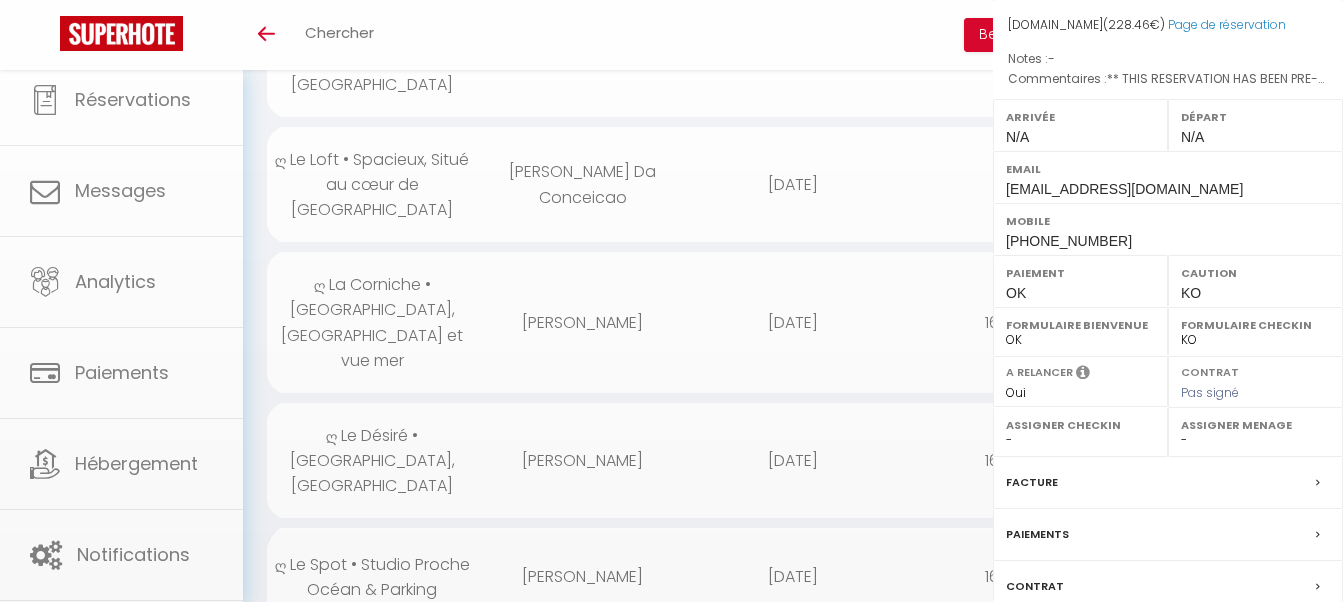 scroll, scrollTop: 306, scrollLeft: 0, axis: vertical 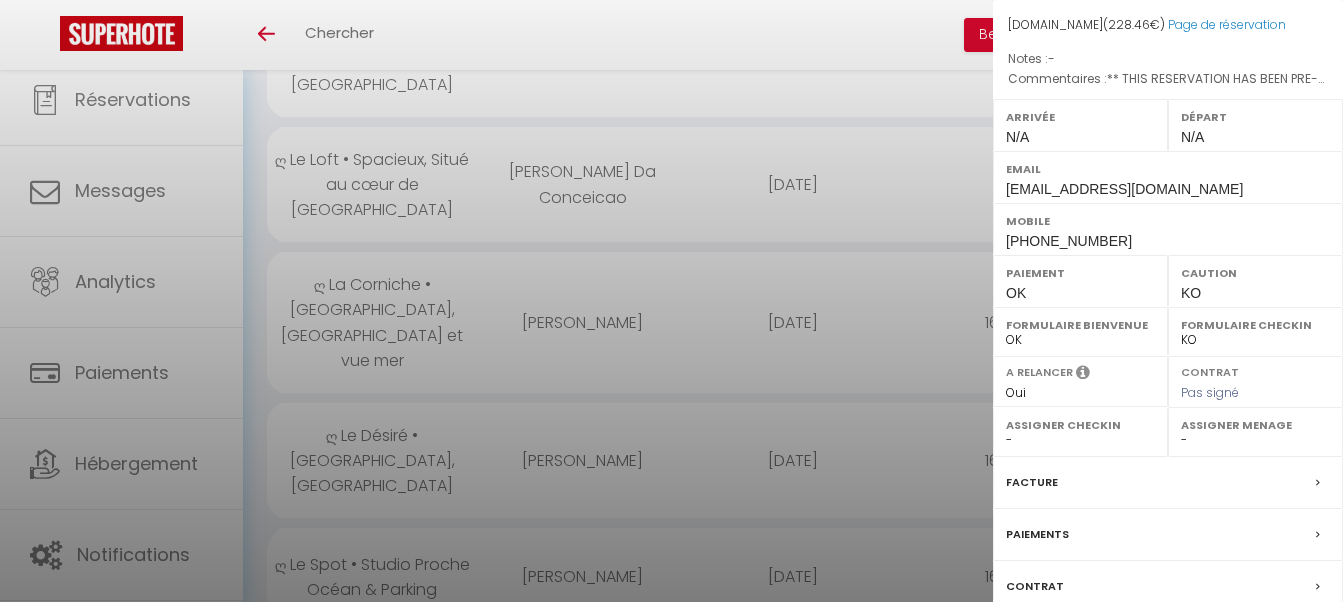 click at bounding box center [671, 301] 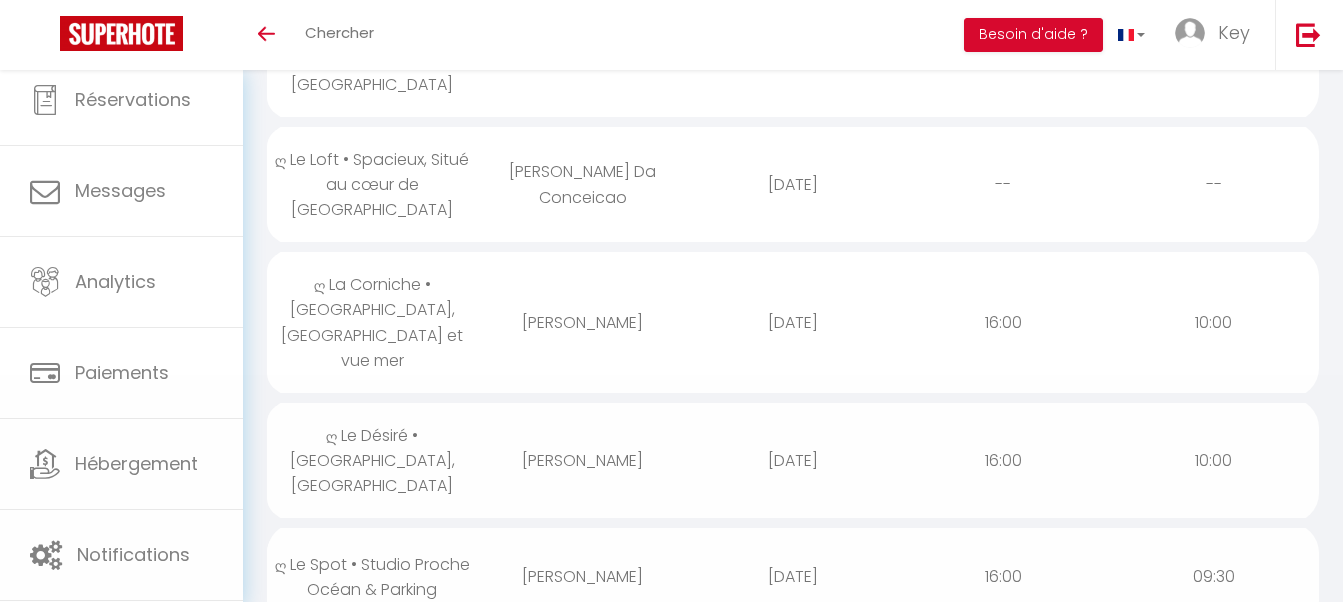 click on "Coaching SuperHote ce soir à 18h00, pour participer:  [URL][DOMAIN_NAME][SECURITY_DATA]   ×     Toggle navigation       Toggle Search     Toggle menubar     Chercher   BUTTON
Besoin d'aide ?
Key   Paramètres        Équipe     Résultat de la recherche   Aucun résultat     Calendriers     Réservations     Messages     Analytics      Paiements     Hébergement     Notifications                 Résultat de la recherche   Id   Appart   Voyageur    Checkin   Checkout   Nuits   Pers.   Plateforme   Statut     Résultat de la recherche   Aucun résultat           CALENDRIERS
Filtrer par hébergement
Douai       ღ Fabrik • Parking sécurisé & Wifi fibre     ღ L'Artoisienne • Parking sécurisé & Wifi fibre     ღ Lys Vert • Parking sécurisé & Wifi fibre     ღ Reyloft • Situé au cœur de Douai & Wifi fibre                 [GEOGRAPHIC_DATA]" at bounding box center [671, 8964] 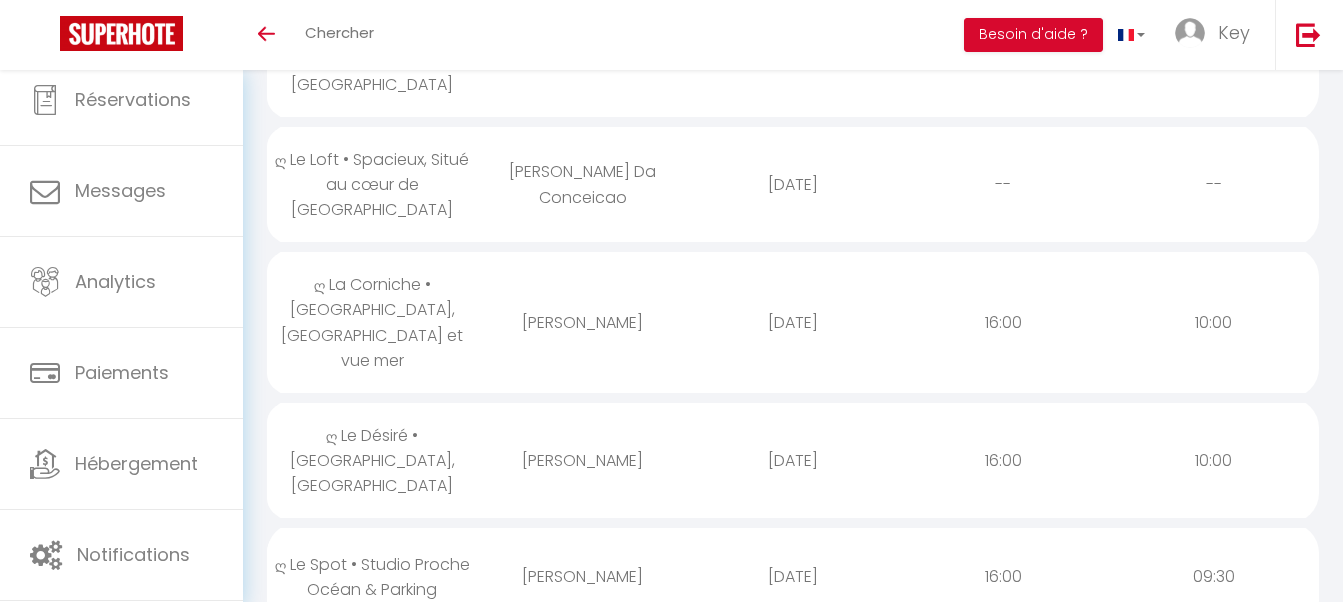 click on "ღ La Corniche • [GEOGRAPHIC_DATA], [GEOGRAPHIC_DATA] et vue mer" at bounding box center (372, 322) 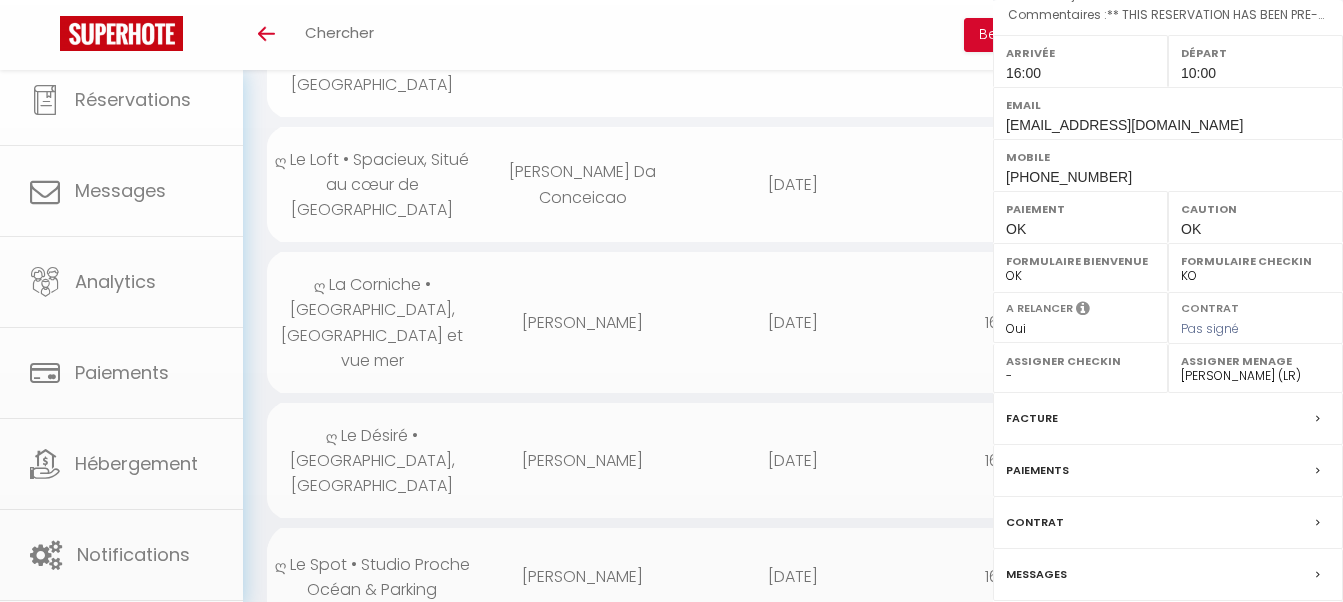 scroll, scrollTop: 306, scrollLeft: 0, axis: vertical 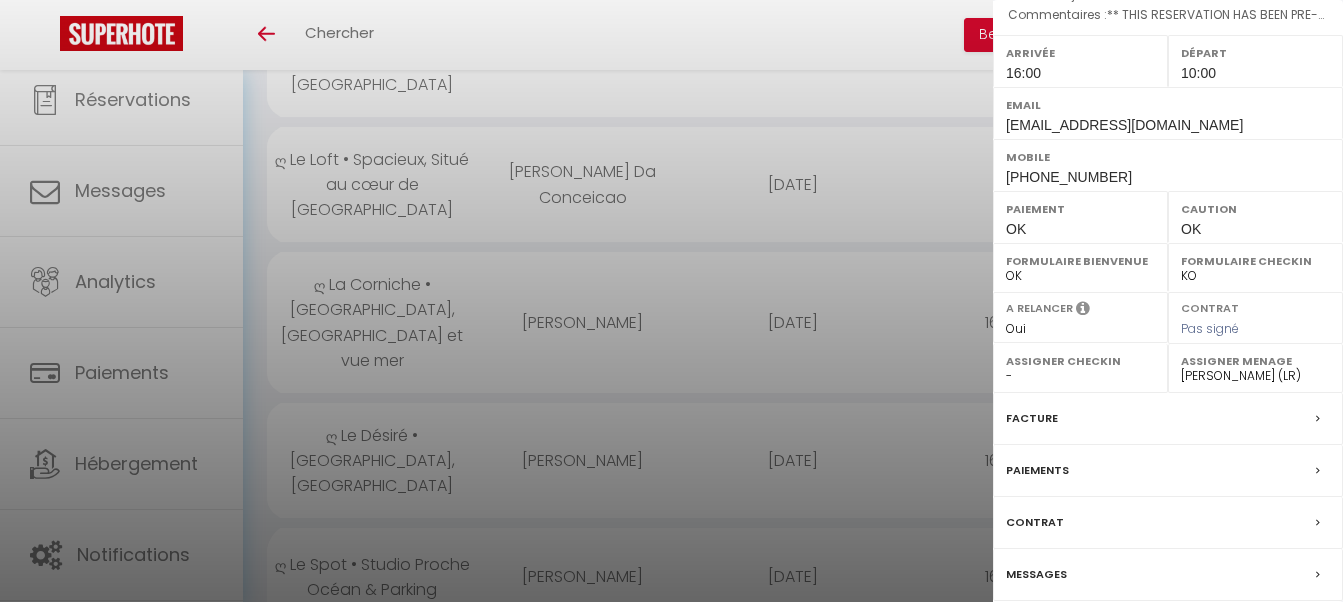 click at bounding box center [671, 301] 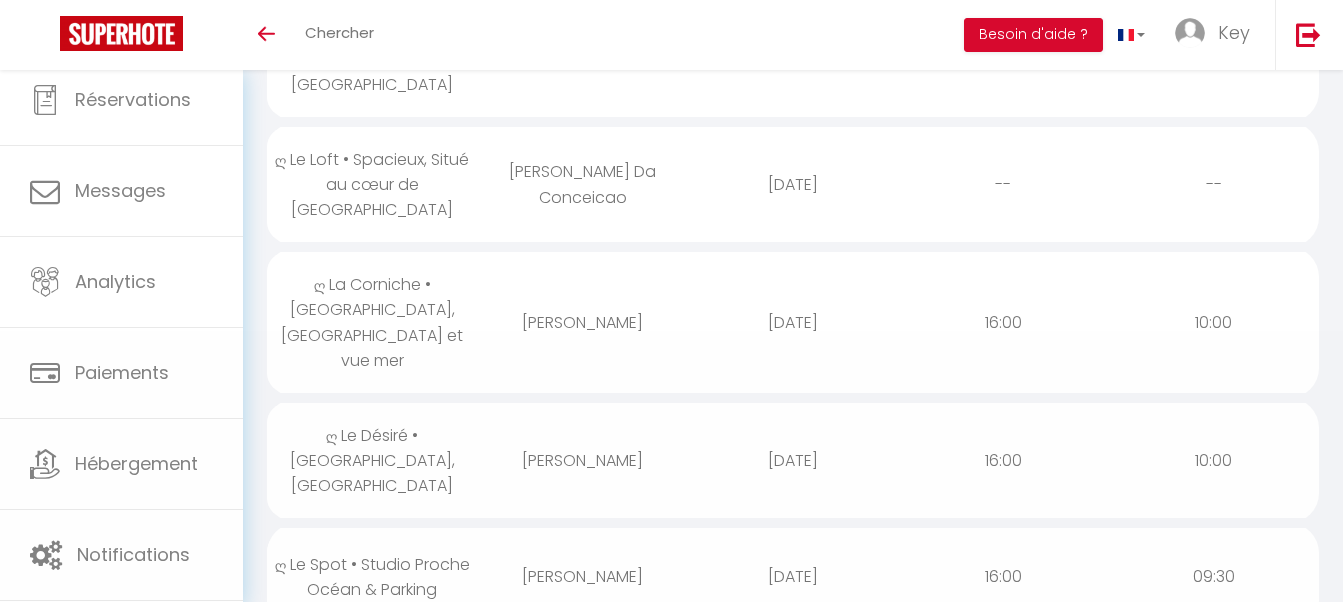 scroll, scrollTop: 204, scrollLeft: 0, axis: vertical 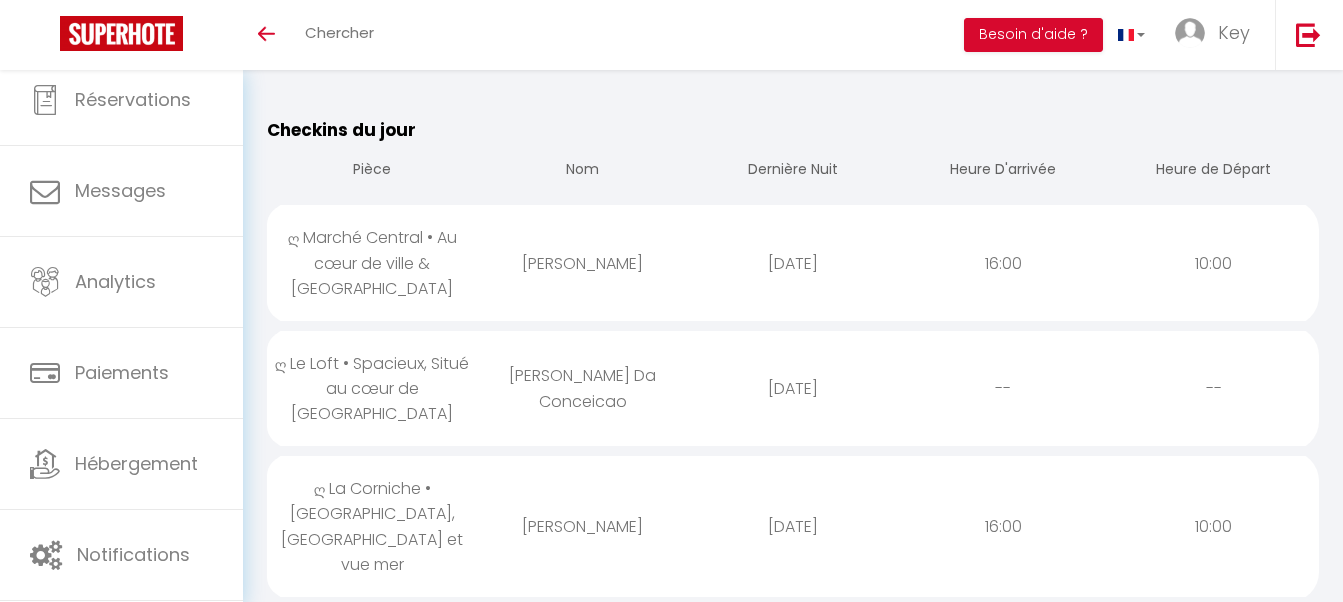 click on "ღ Le Loft • Spacieux, Situé au cœur de [GEOGRAPHIC_DATA]" at bounding box center (372, 388) 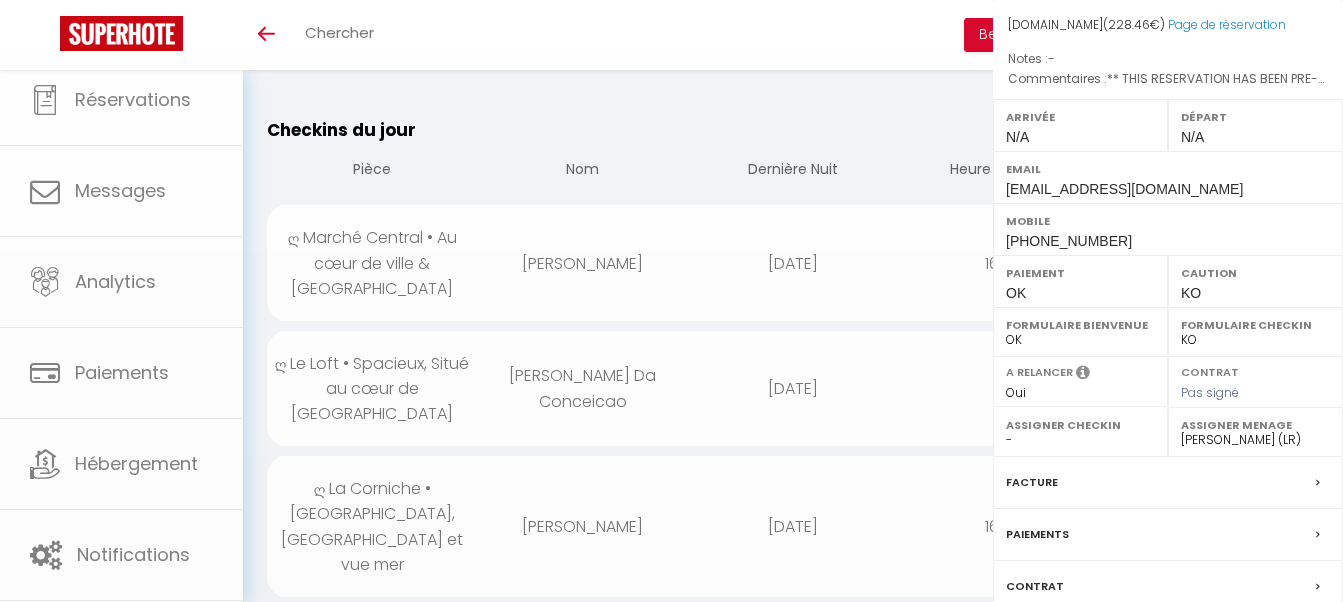 select 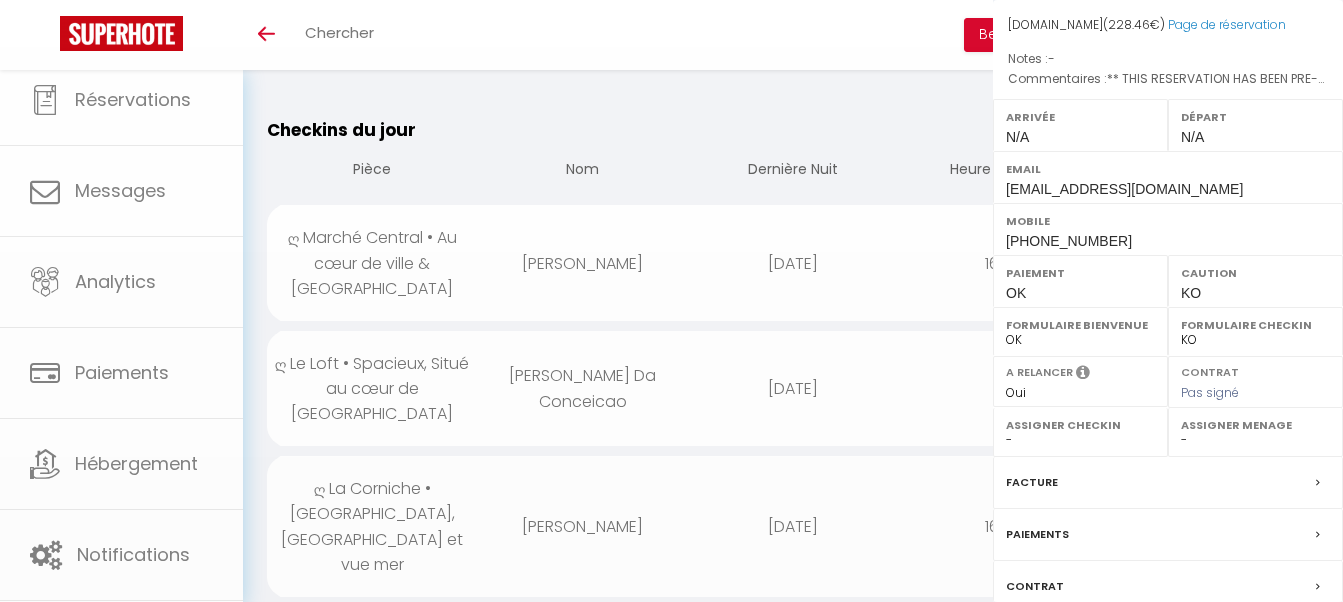 scroll, scrollTop: 306, scrollLeft: 0, axis: vertical 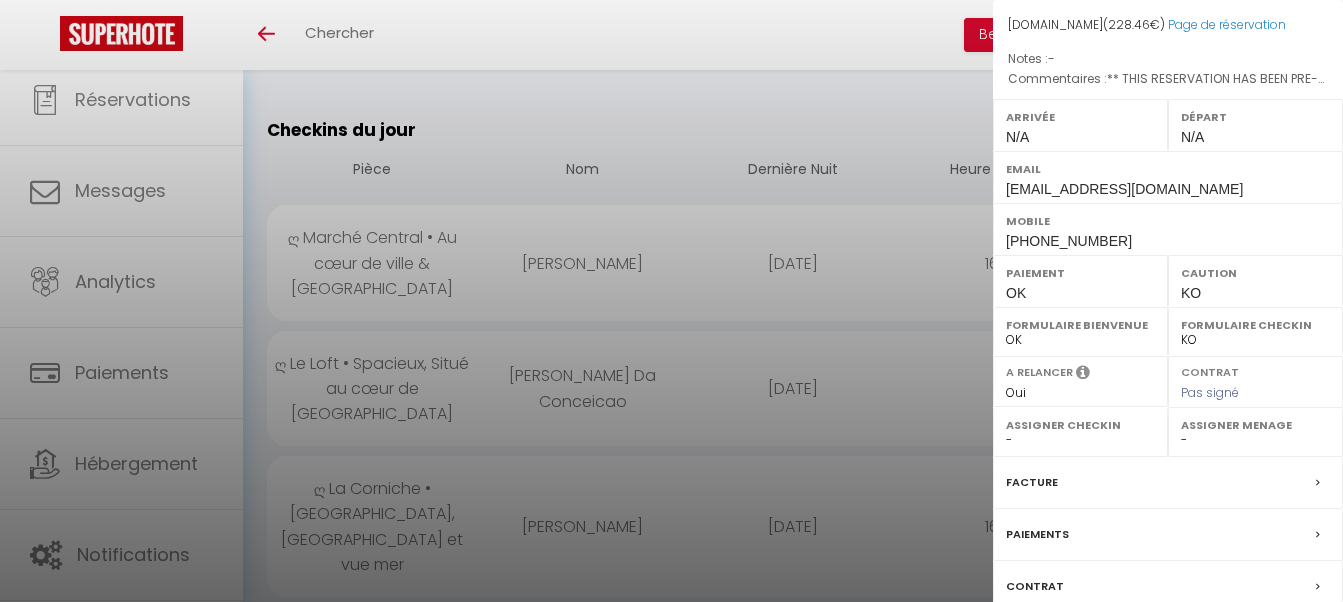 click at bounding box center (671, 301) 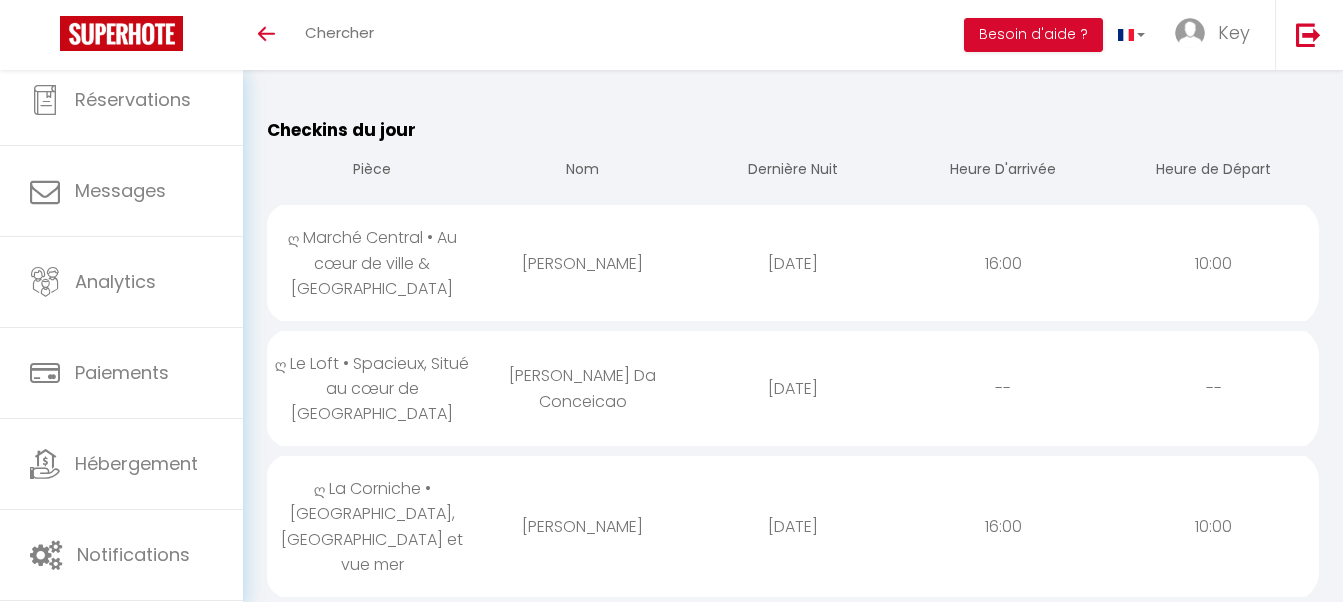 click on "ღ Le Loft • Spacieux, Situé au cœur de [GEOGRAPHIC_DATA]" at bounding box center (372, 388) 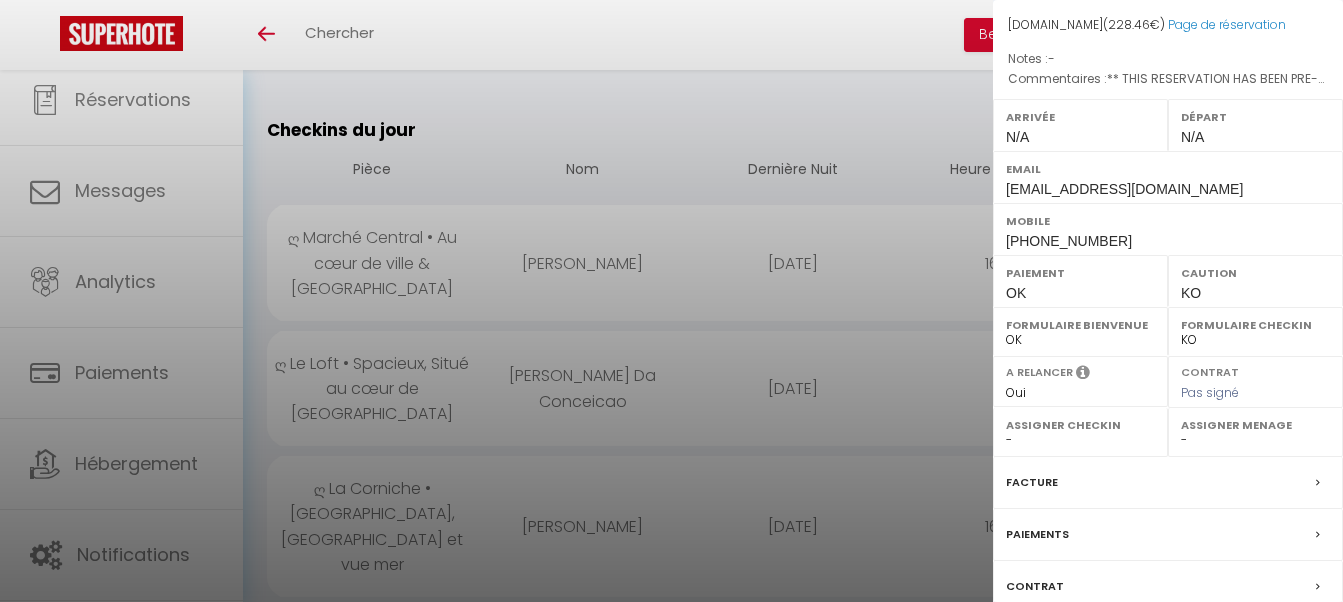 scroll, scrollTop: 0, scrollLeft: 0, axis: both 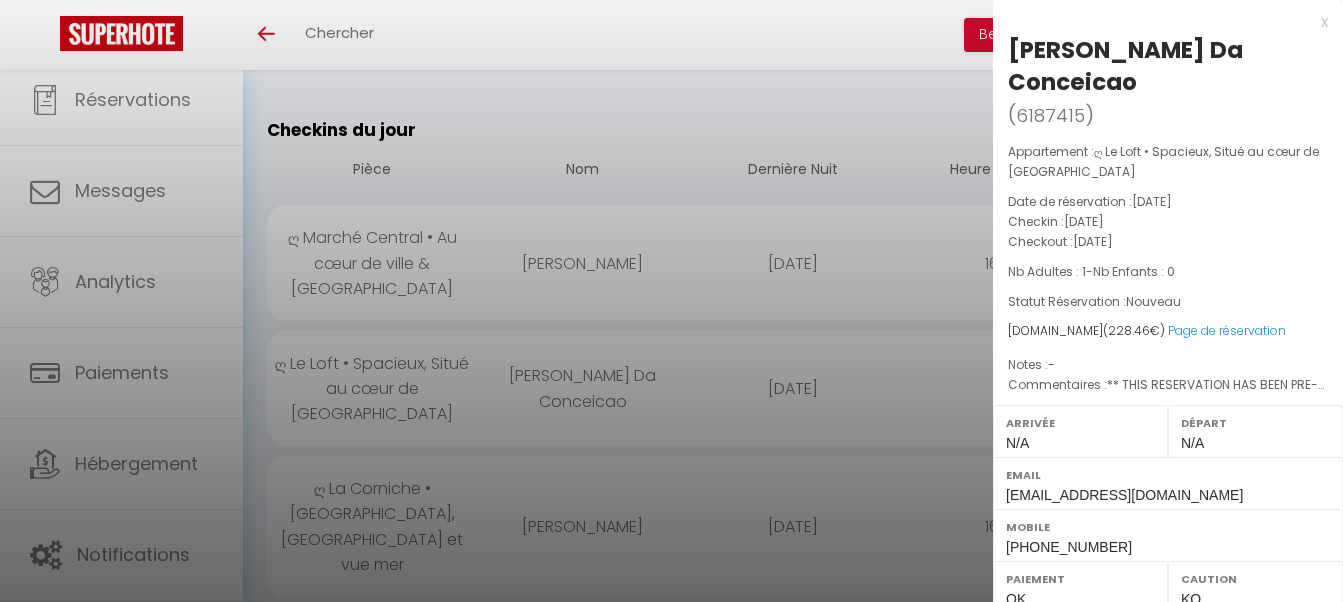 click at bounding box center [671, 301] 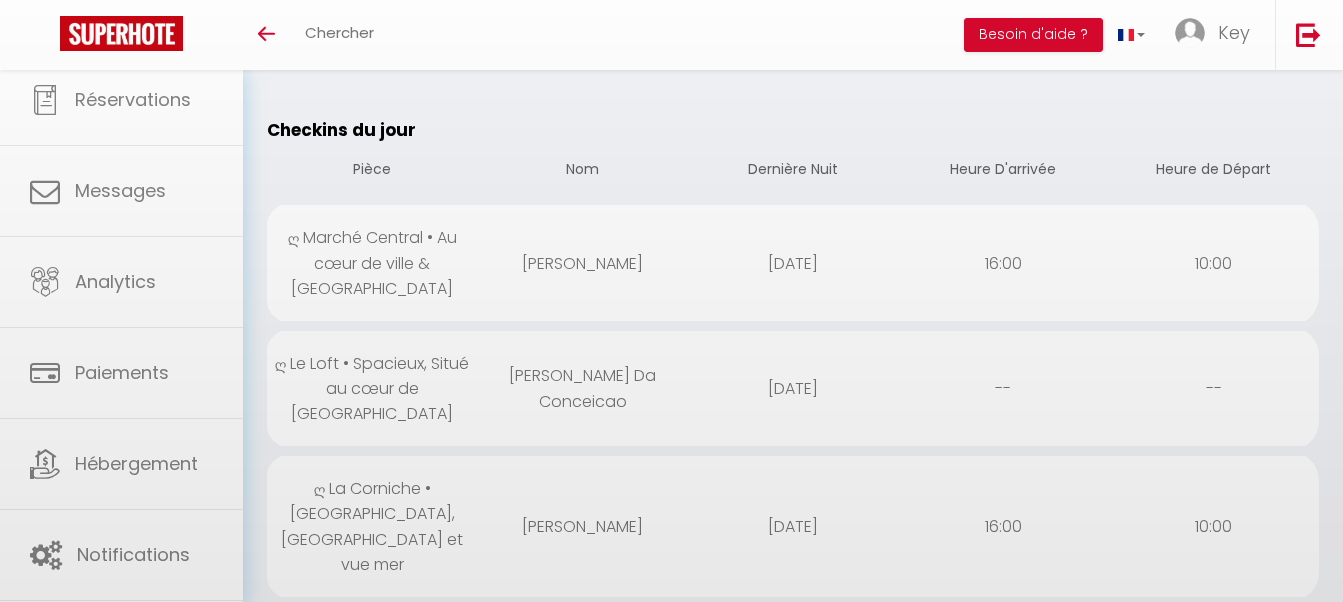 click on "ღ Marché Central • Au cœur de ville & [GEOGRAPHIC_DATA]" at bounding box center [372, 262] 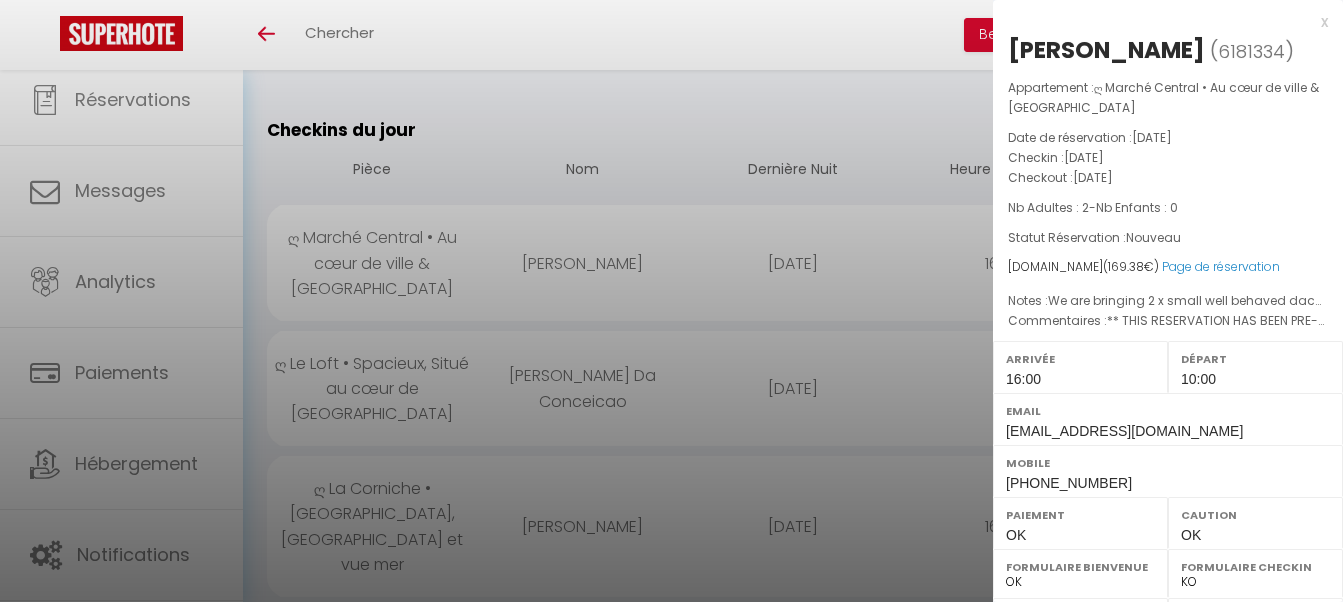 click at bounding box center (671, 301) 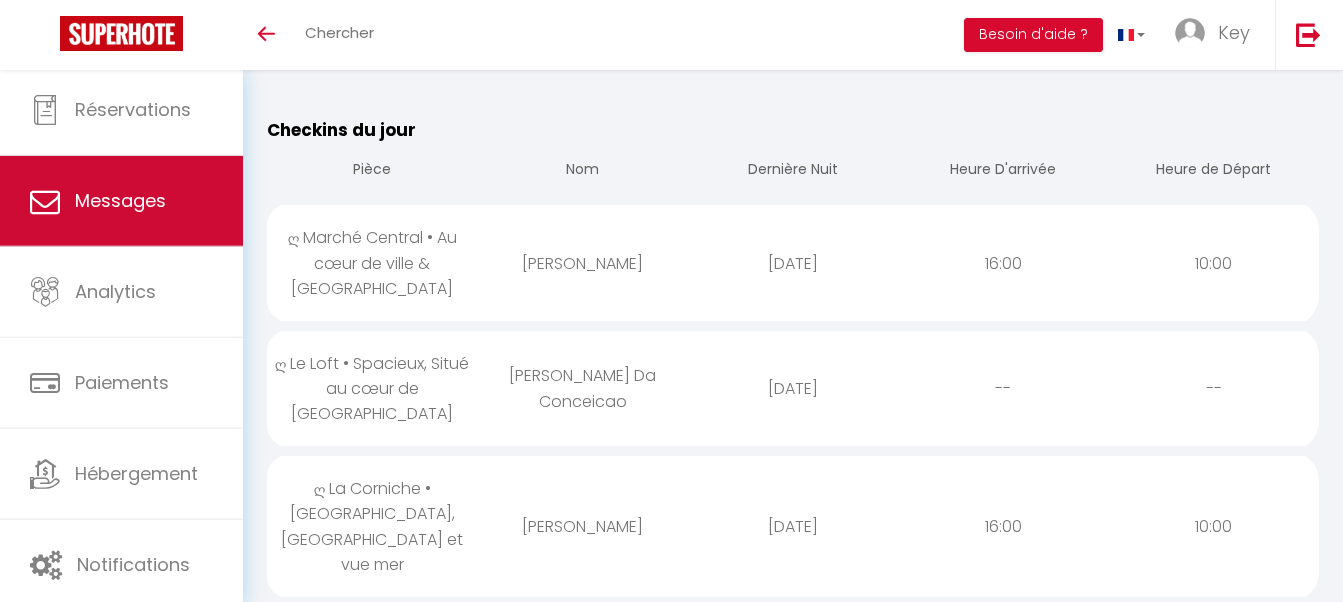 click on "Messages" at bounding box center [120, 200] 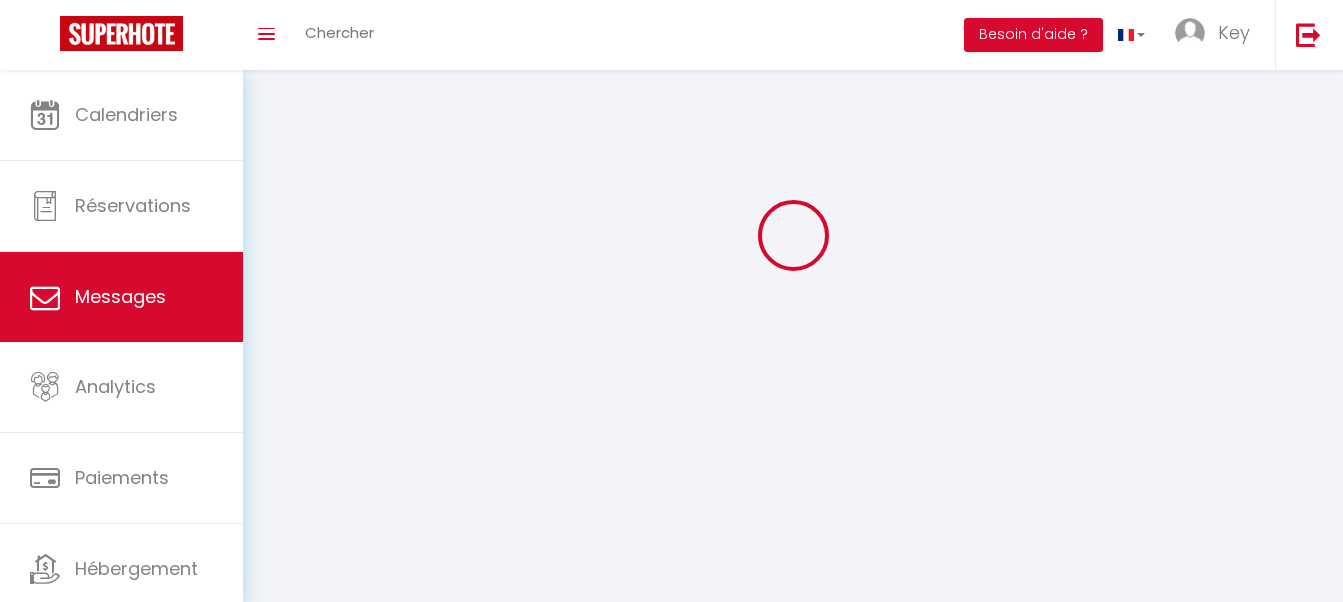scroll, scrollTop: 0, scrollLeft: 0, axis: both 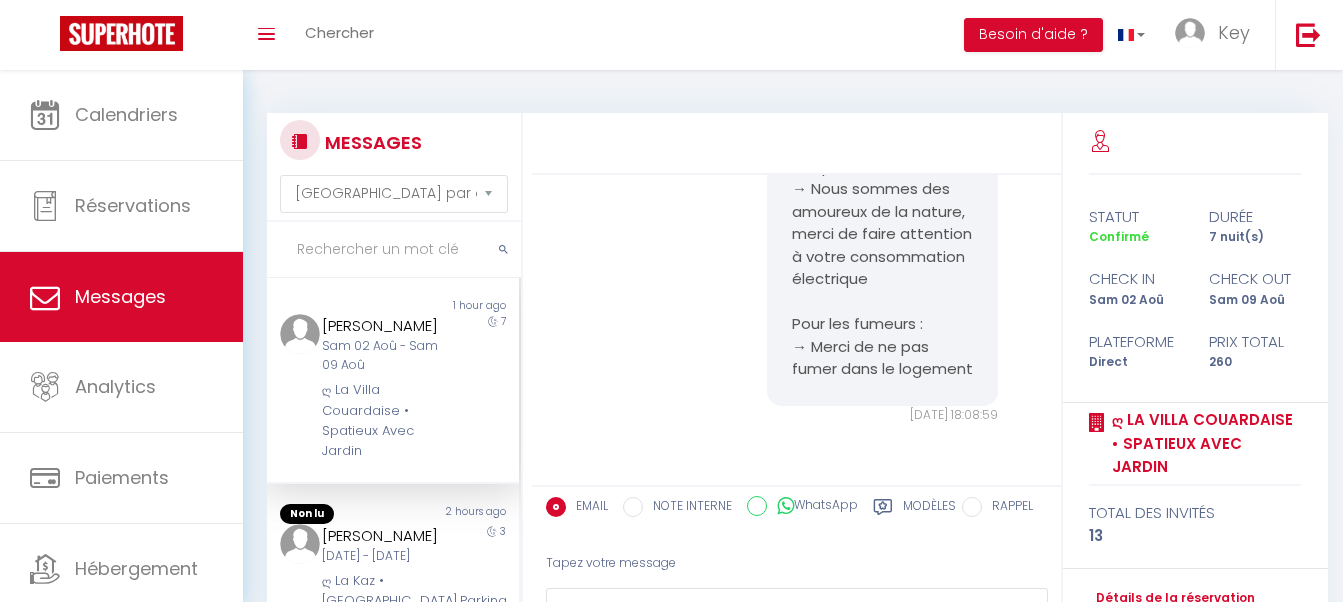 click on "Modèles" at bounding box center [929, 509] 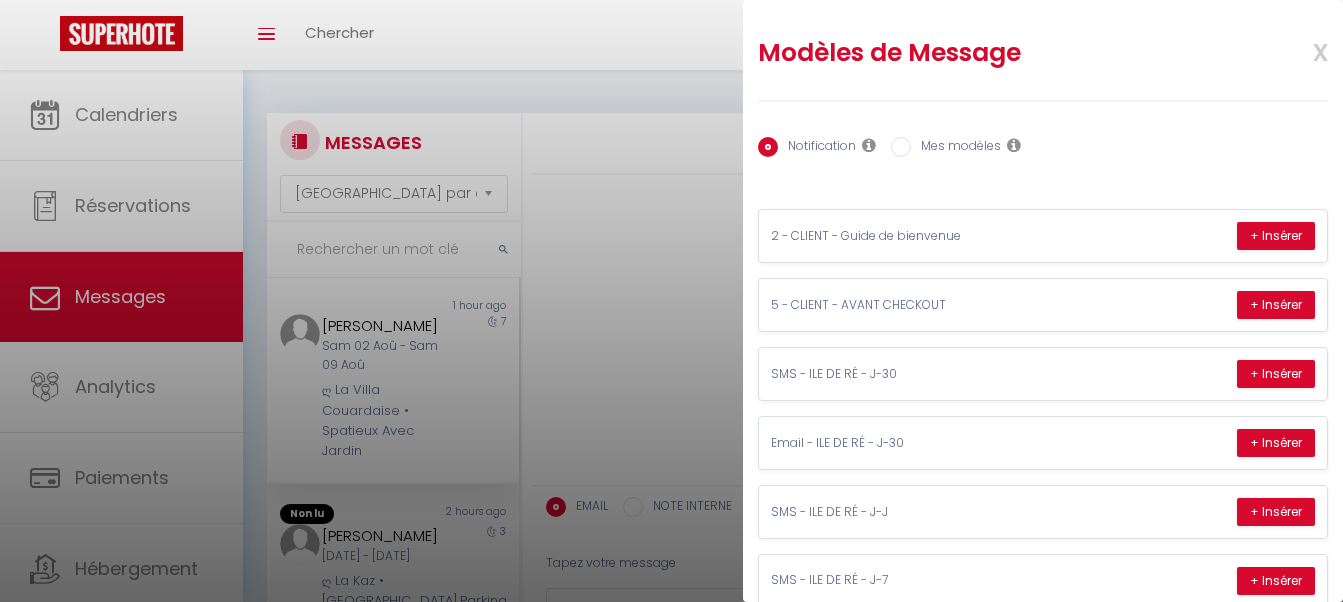 click on "Notification       Mes modèles" at bounding box center (1043, 148) 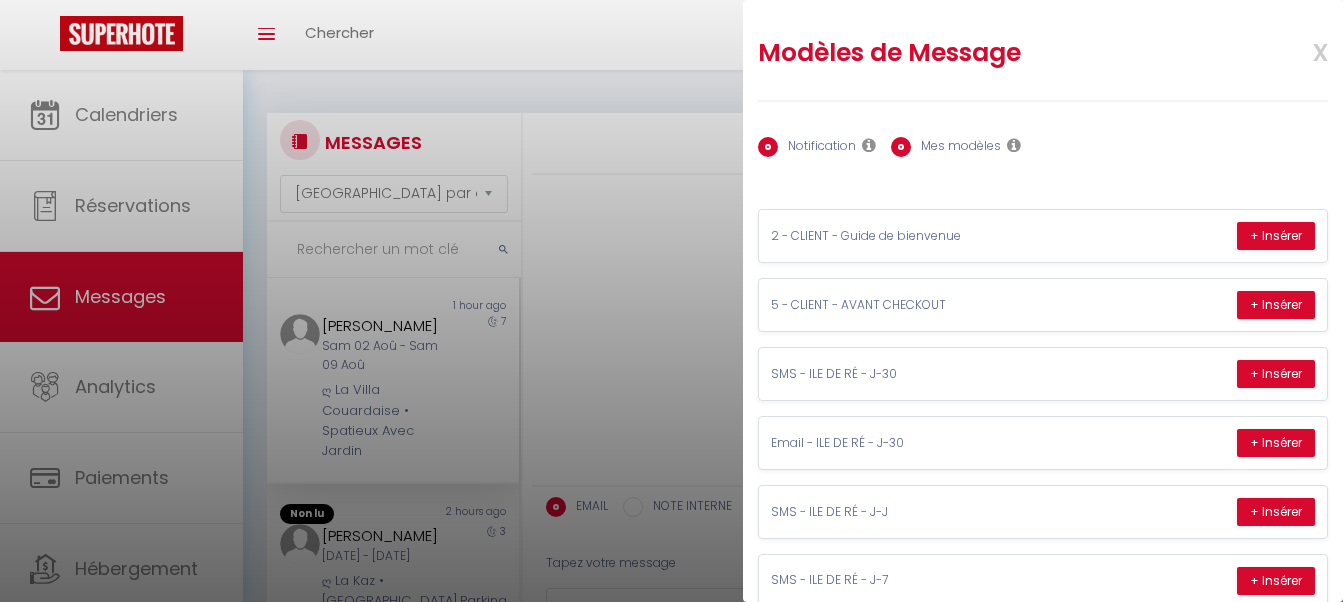 radio on "false" 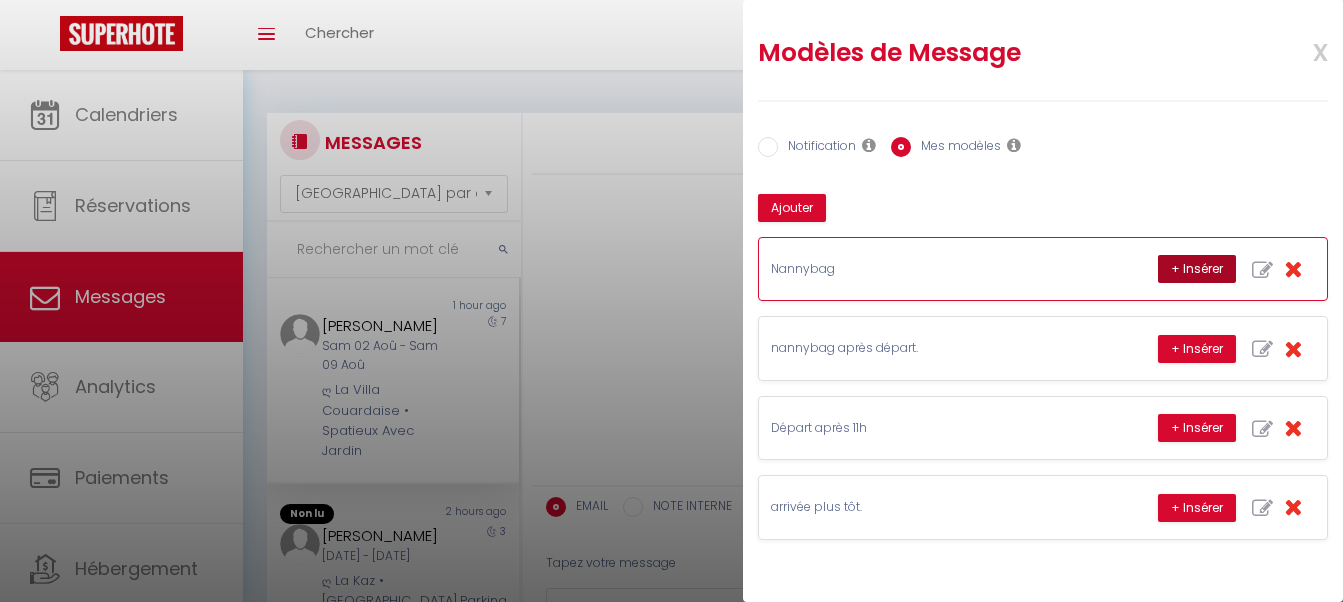 click on "+ Insérer" at bounding box center [1197, 269] 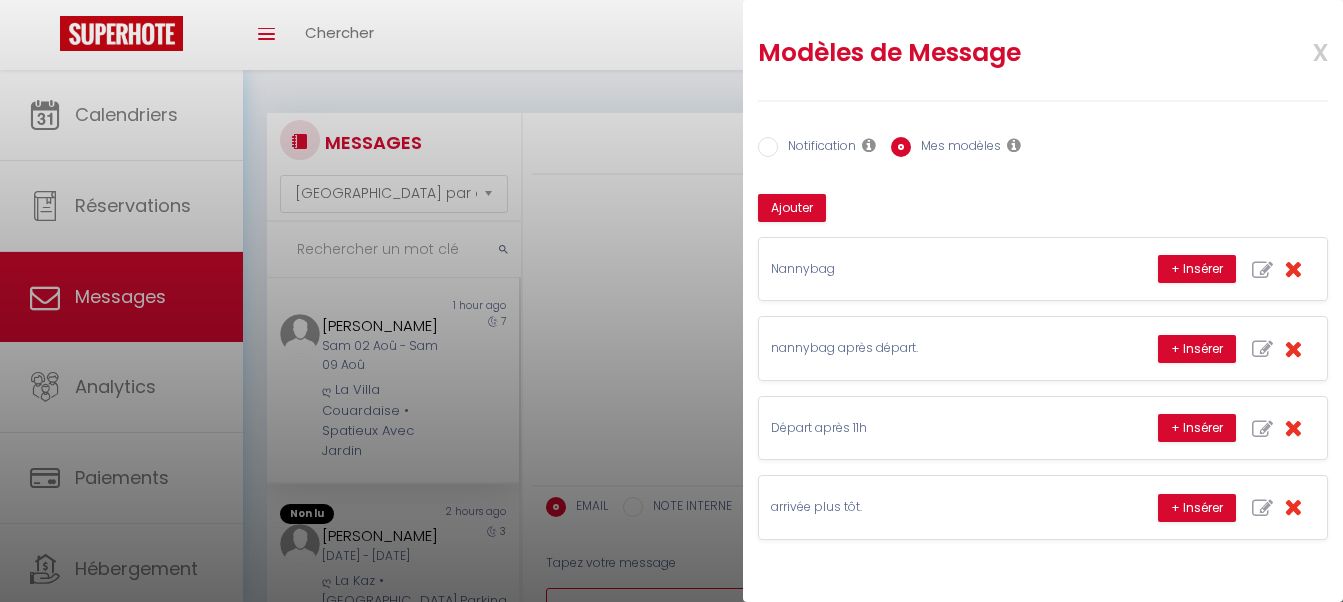 type on "Pour des raisons de sécurité et d'organisation, les bagages peuvent être déposé seulement après 16h00, lorsque le ménage sera terminé.
Toutefois si vous le souhaitez, vous avez des consignes à proximité du logement où vous pouvez déposer vos bagages et profiter de la ville en attendant. Vous trouverez les consignes en téléchargeant l’application Nannybag.
Cordialement," 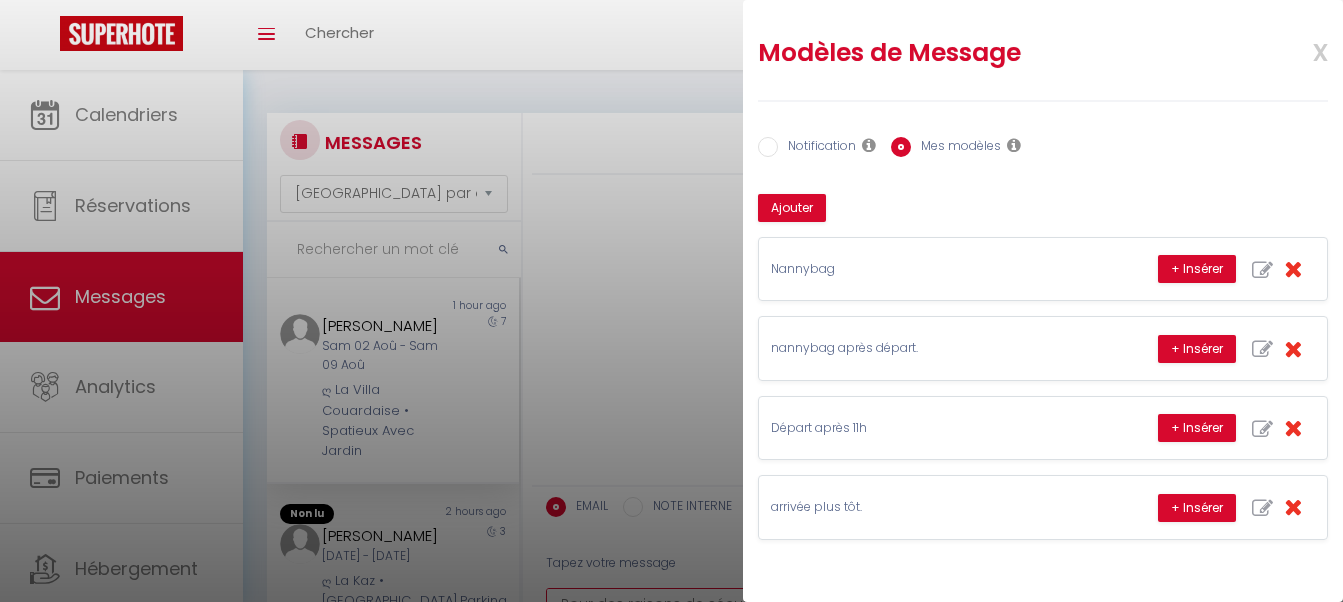 scroll, scrollTop: 174, scrollLeft: 0, axis: vertical 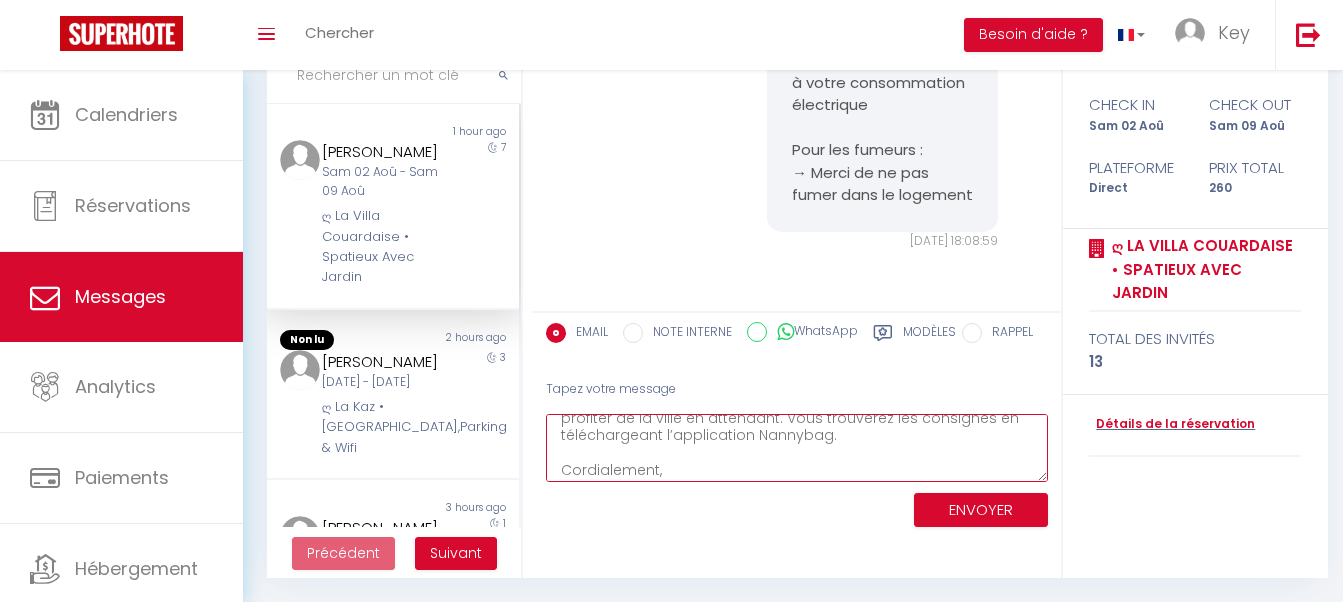 click on "Pour des raisons de sécurité et d'organisation, les bagages peuvent être déposé seulement après 16h00, lorsque le ménage sera terminé.
Toutefois si vous le souhaitez, vous avez des consignes à proximité du logement où vous pouvez déposer vos bagages et profiter de la ville en attendant. Vous trouverez les consignes en téléchargeant l’application Nannybag.
Cordialement," at bounding box center [797, 448] 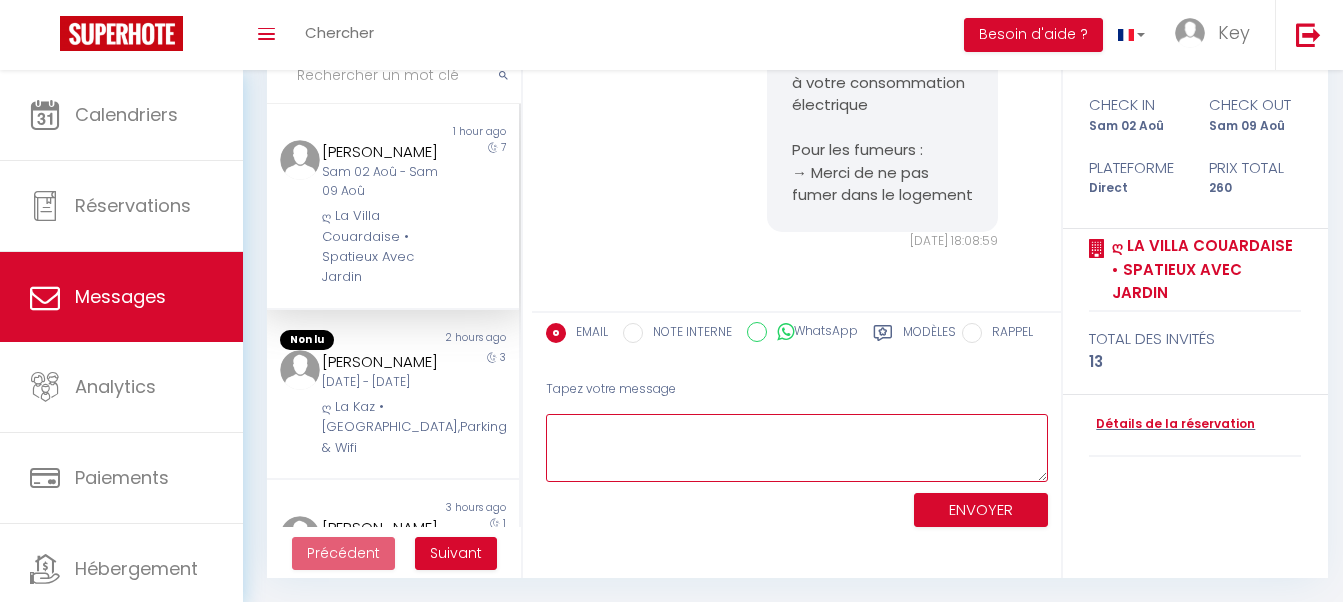 scroll, scrollTop: 0, scrollLeft: 0, axis: both 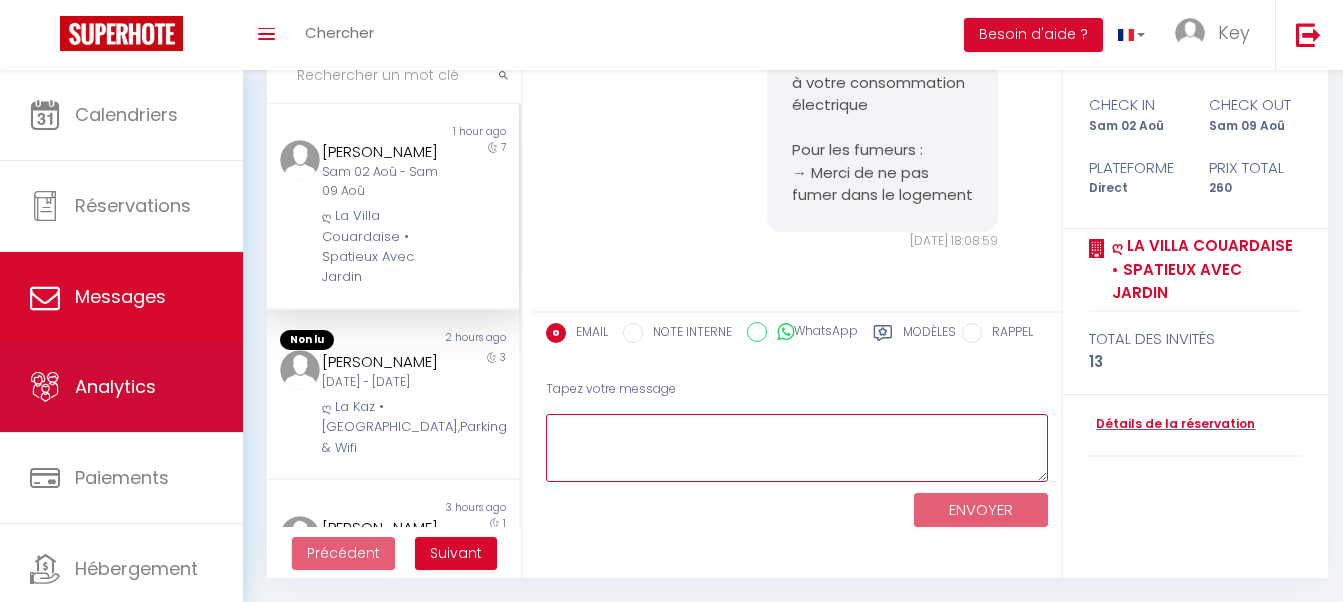 type 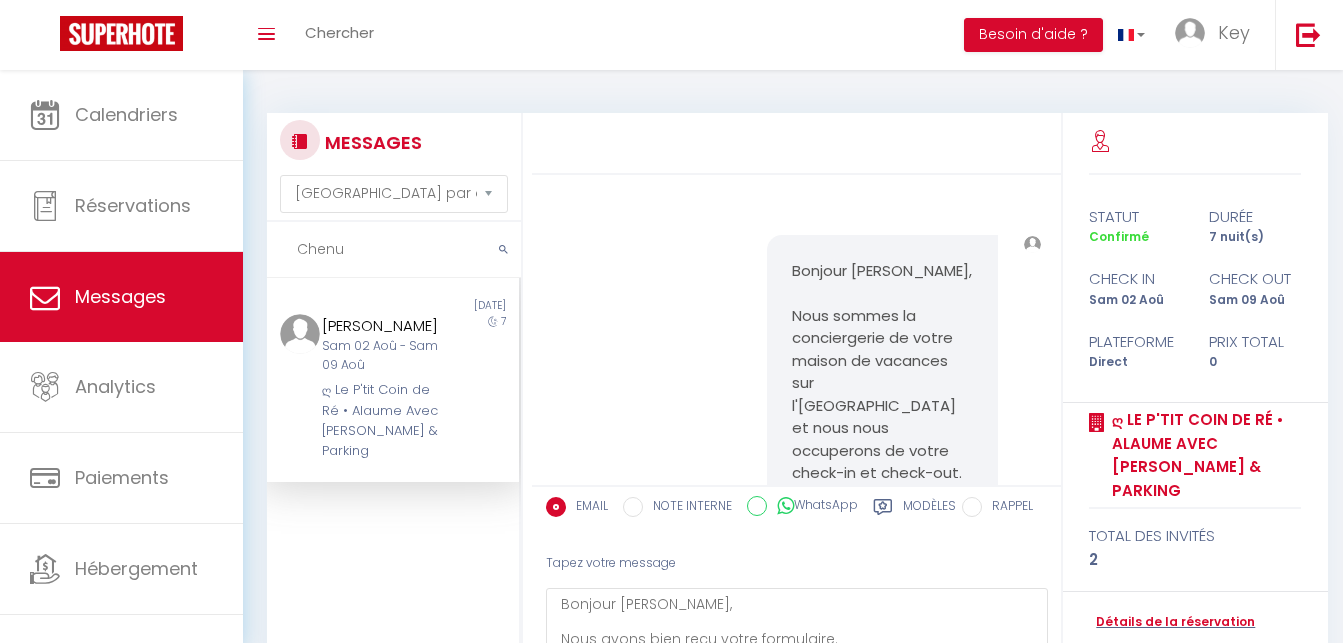 select on "message" 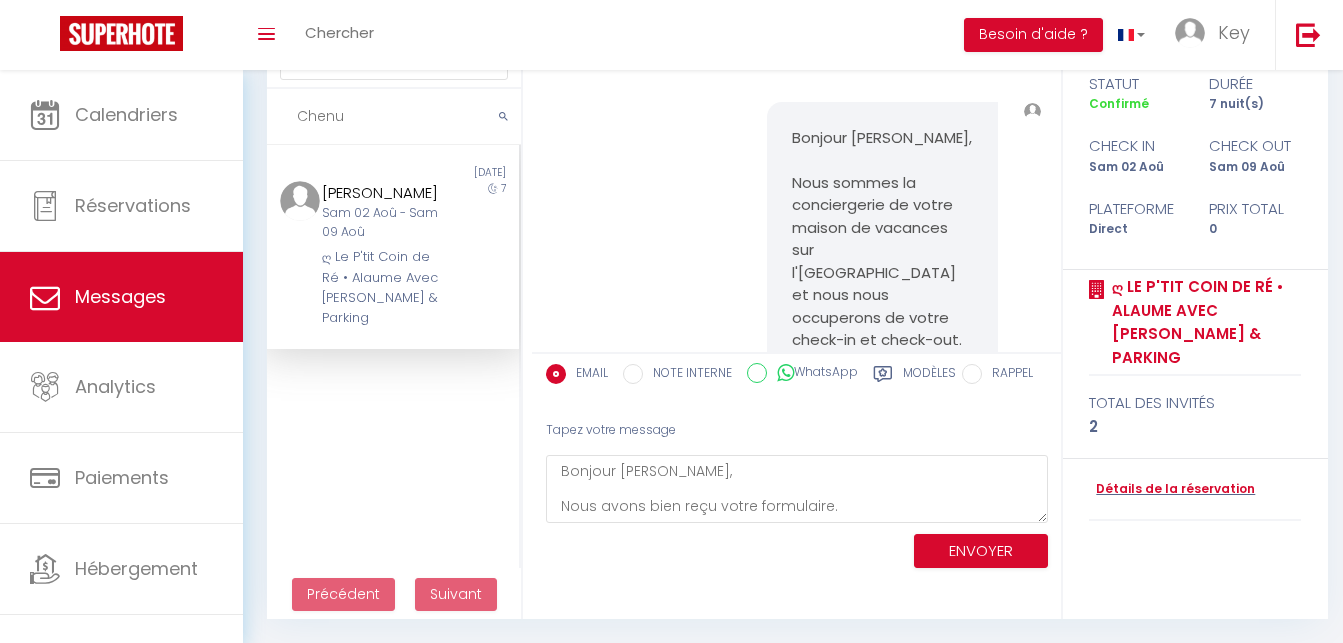 scroll, scrollTop: 133, scrollLeft: 0, axis: vertical 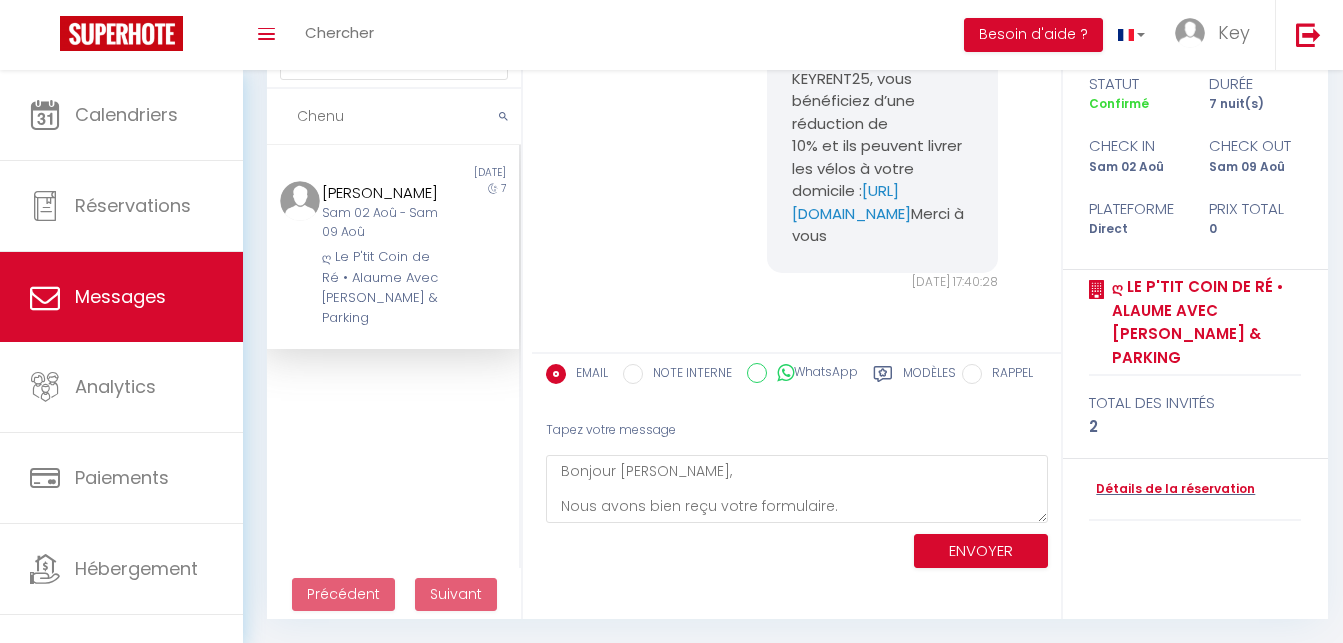 click on "Chenu" at bounding box center (394, 117) 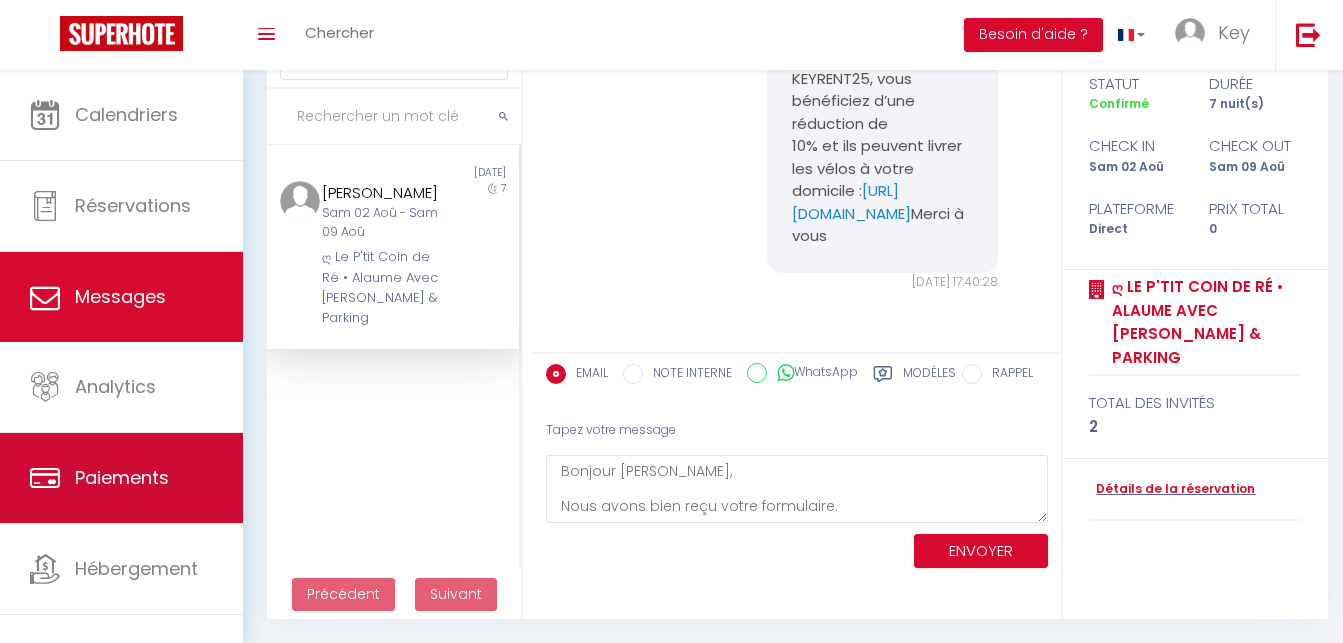 type 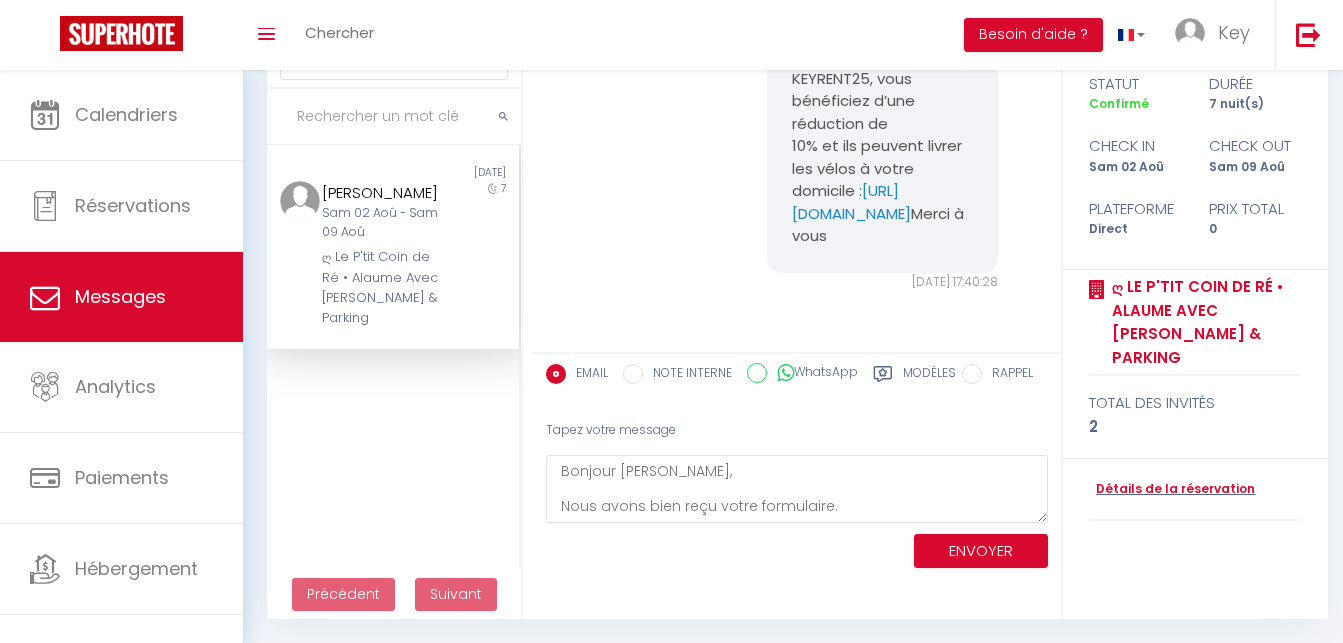 click on "Non lu
1 day ago
estelle Chenu   Sam 02 Aoû - Sam 09 Aoû   ღ Le P'tit Coin de Ré • Alaume Avec Piscine & Parking     7" at bounding box center [394, 393] 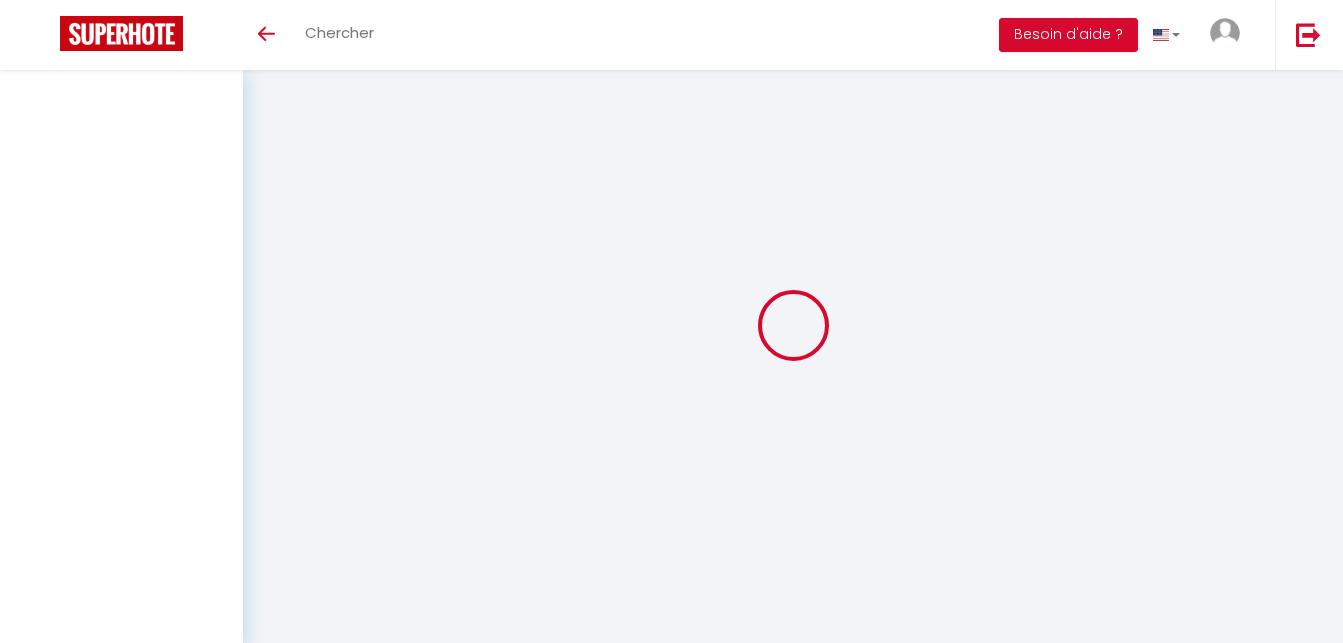 select on "message" 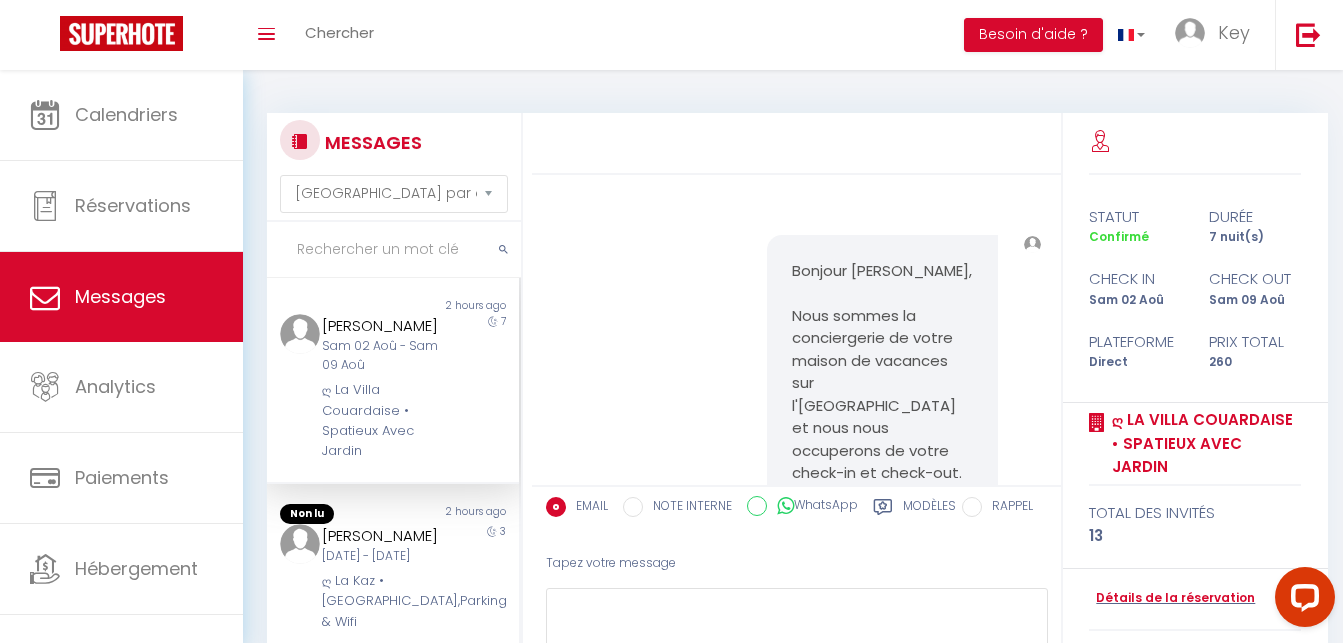 scroll, scrollTop: 3416, scrollLeft: 0, axis: vertical 